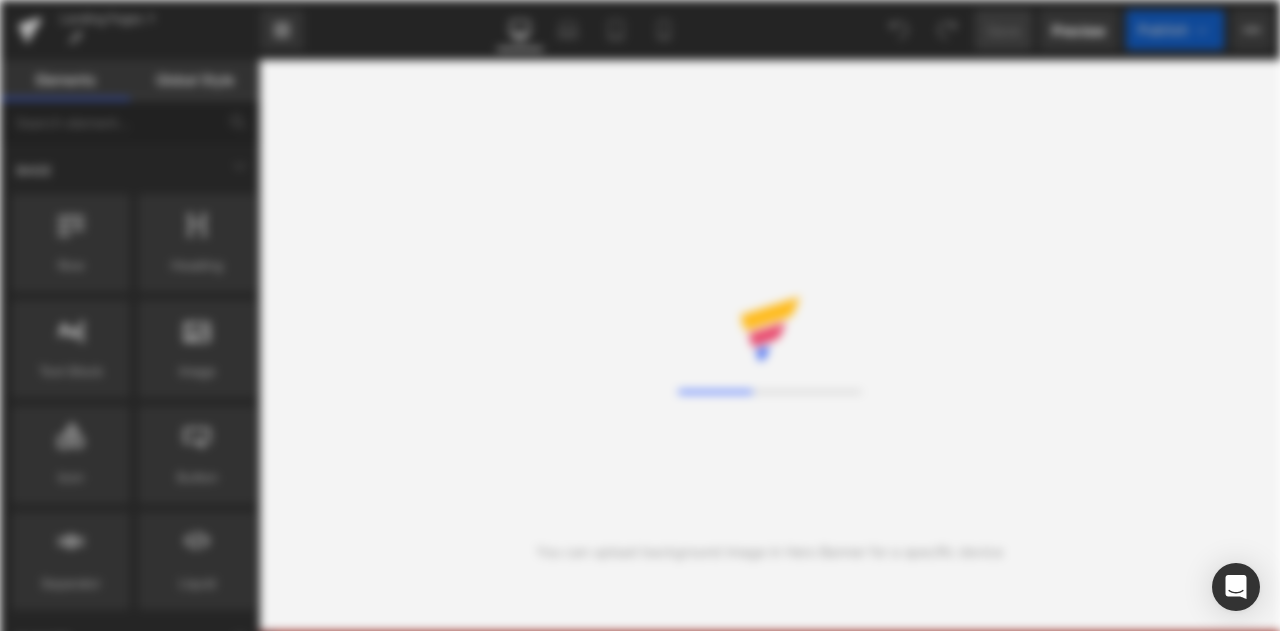 scroll, scrollTop: 0, scrollLeft: 0, axis: both 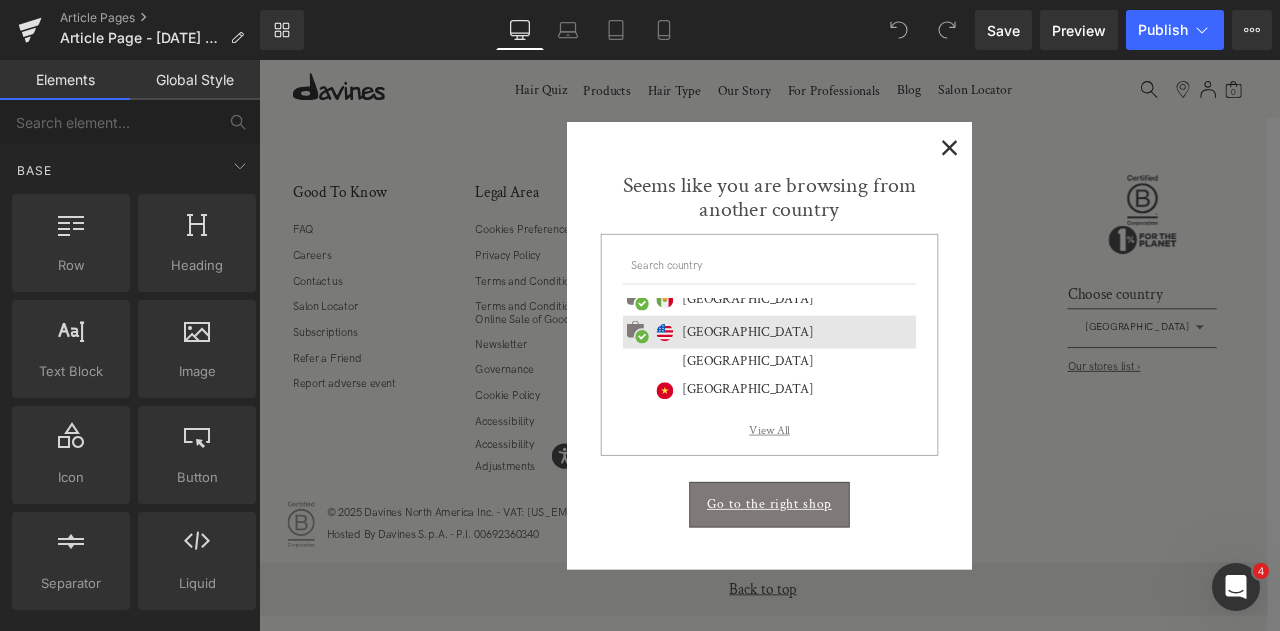 click on "×" at bounding box center [1077, 161] 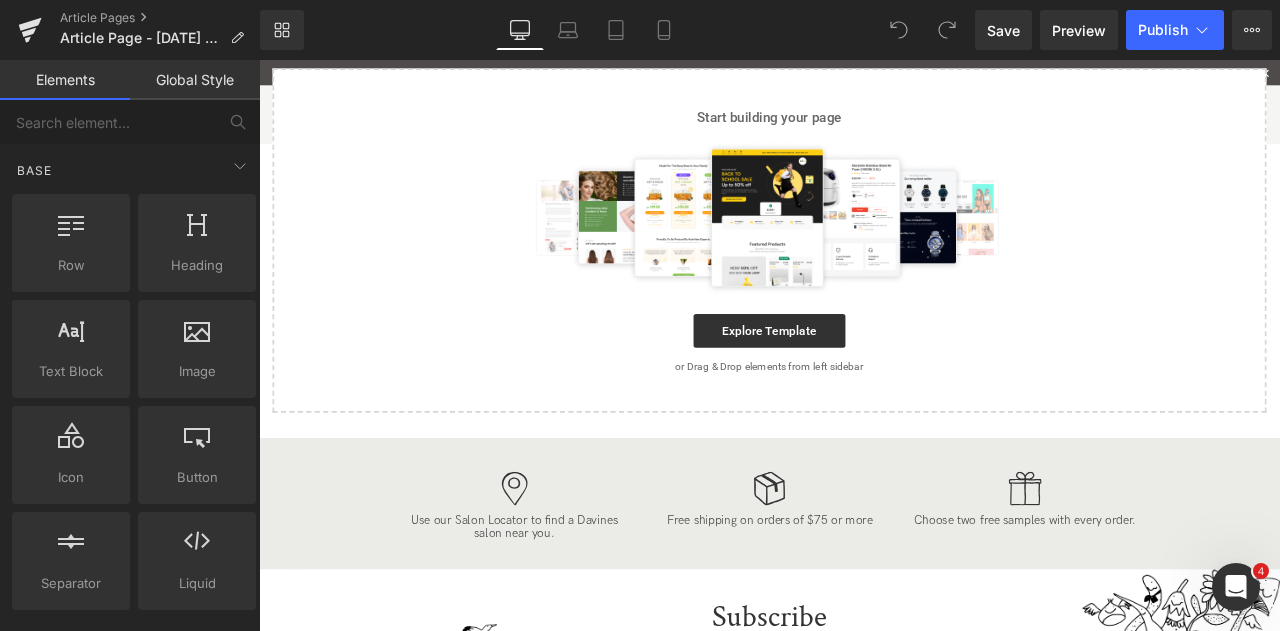 scroll, scrollTop: 0, scrollLeft: 0, axis: both 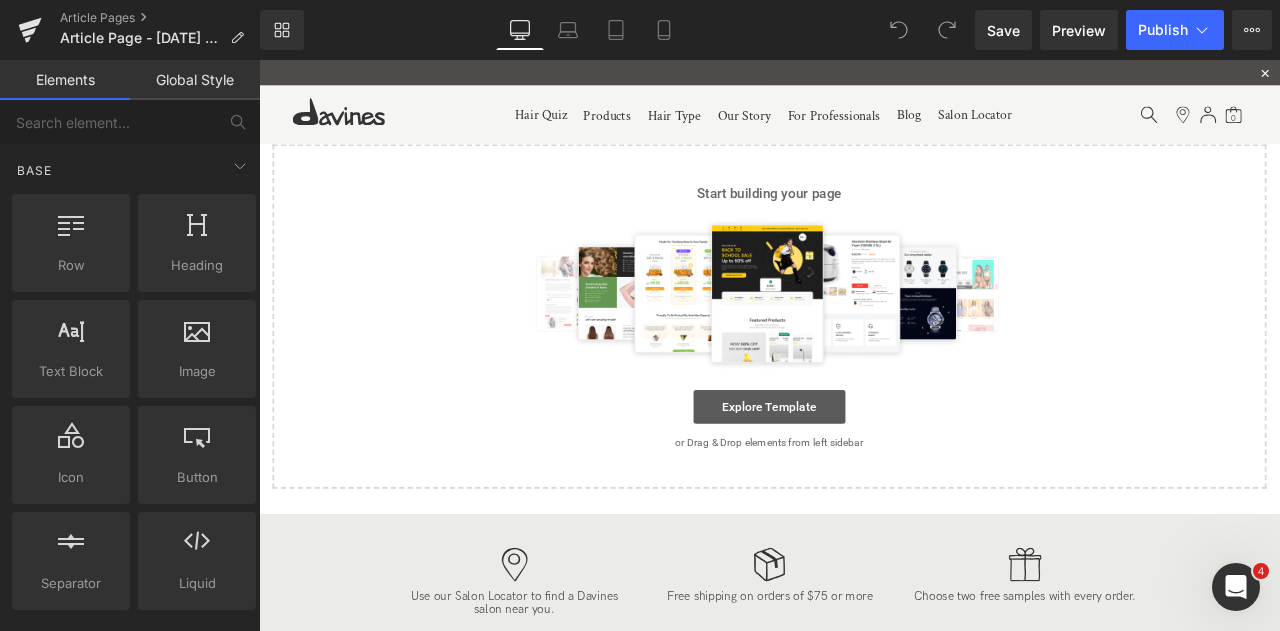 click on "Explore Template" at bounding box center (864, 471) 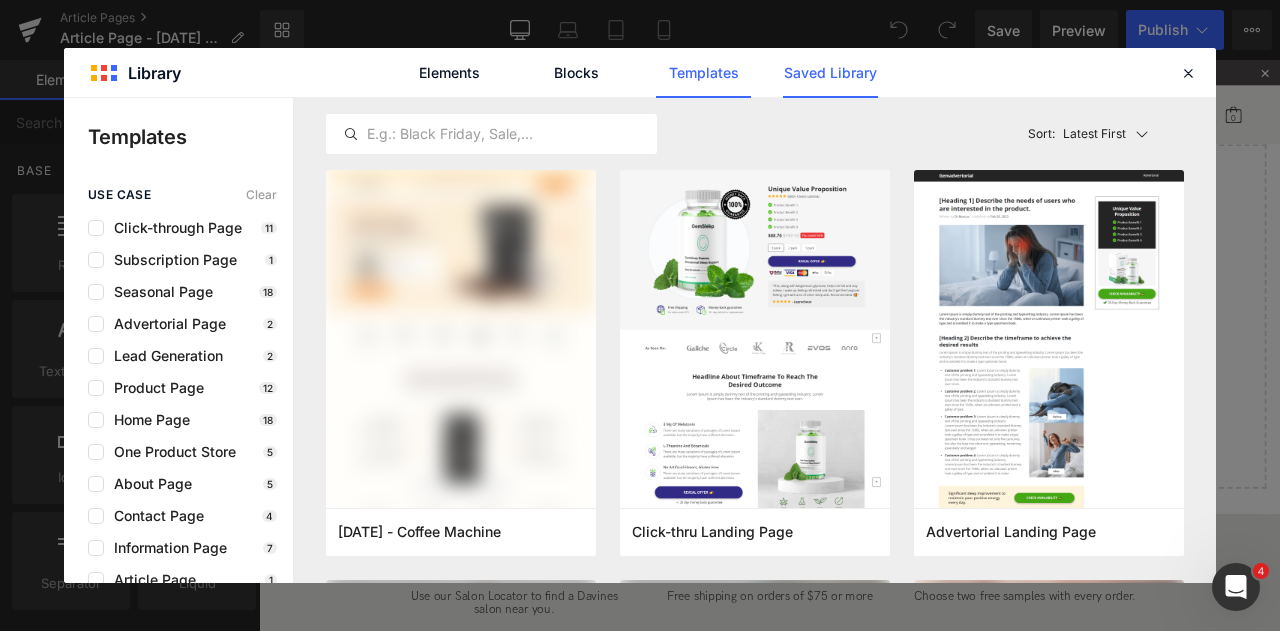 click on "Saved Library" 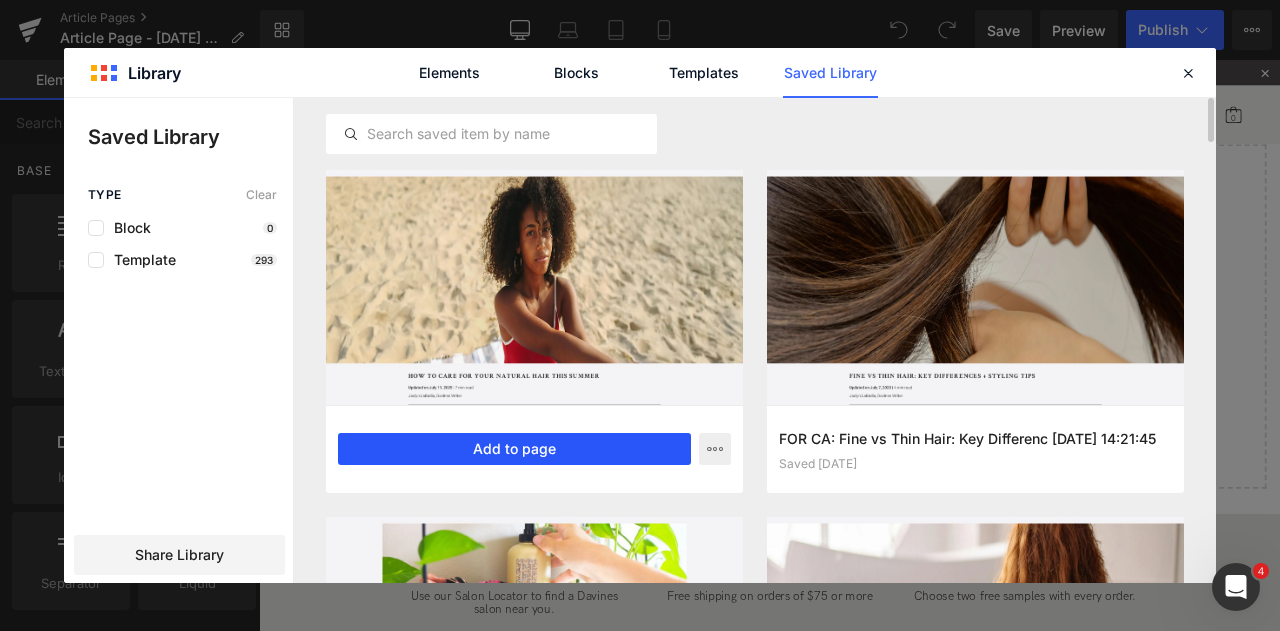 click on "Add to page" at bounding box center [514, 449] 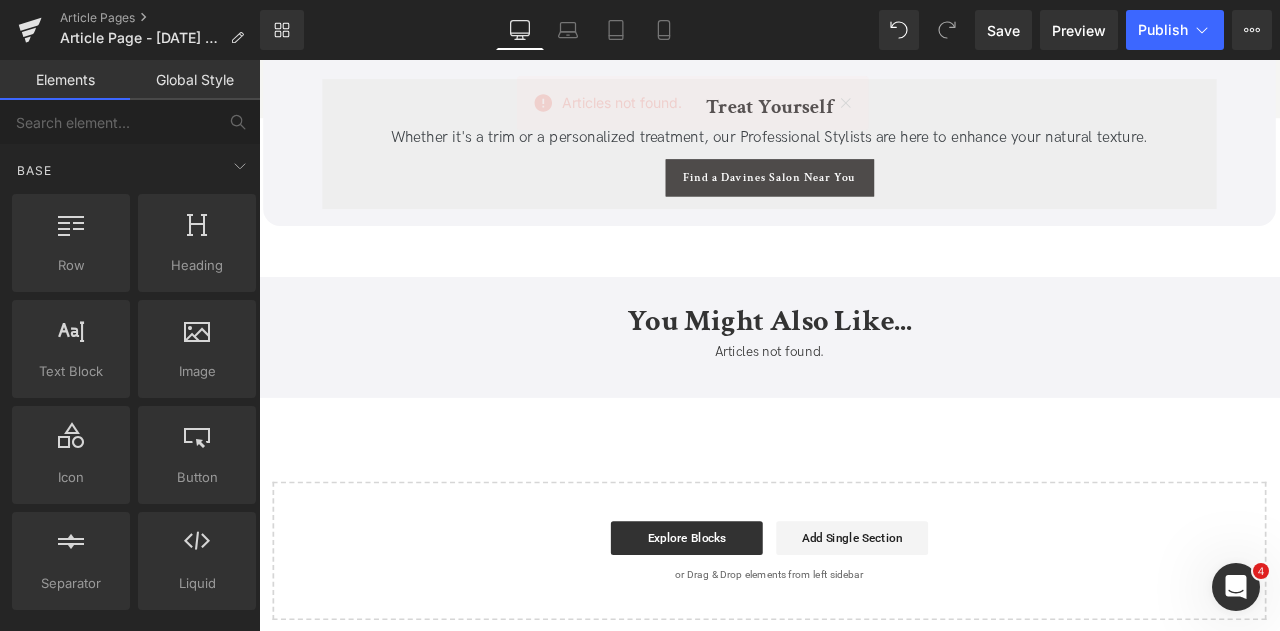 scroll, scrollTop: 5406, scrollLeft: 0, axis: vertical 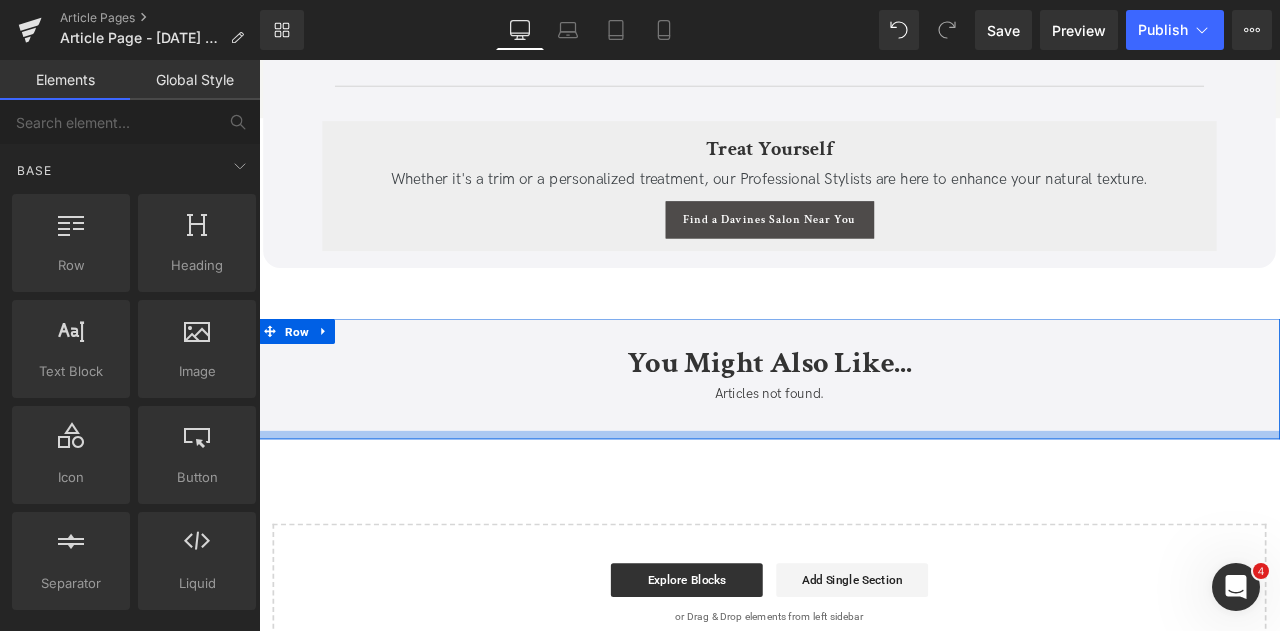 click at bounding box center [864, 505] 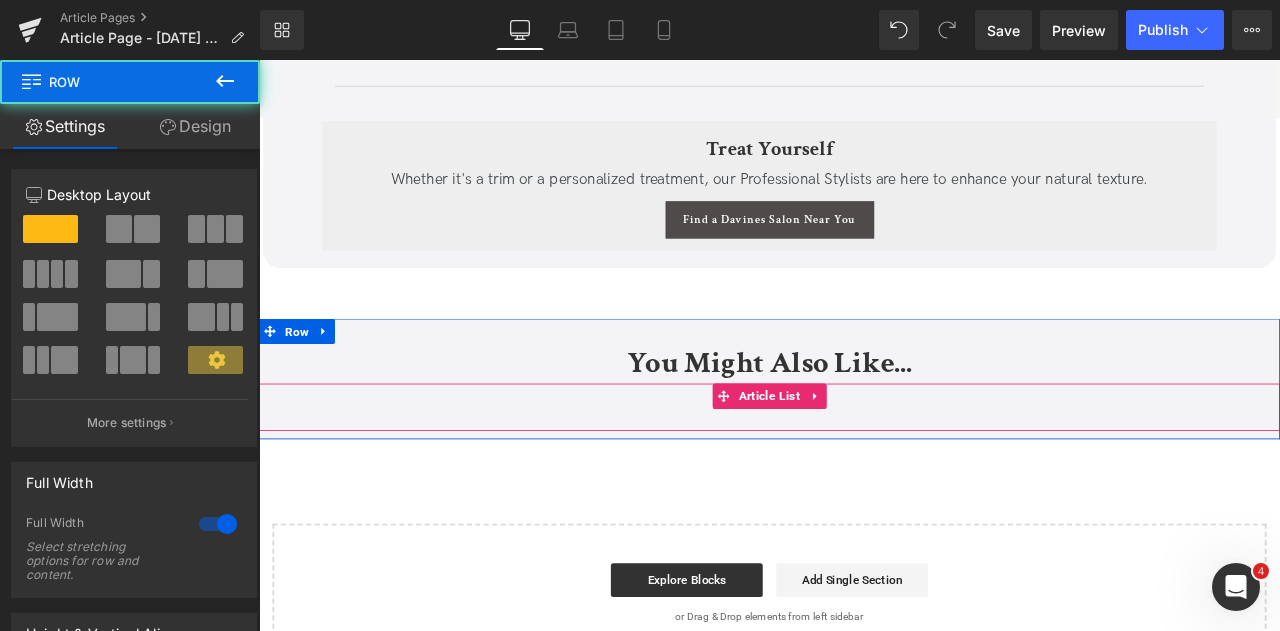 click on "Articles not found." at bounding box center [864, 457] 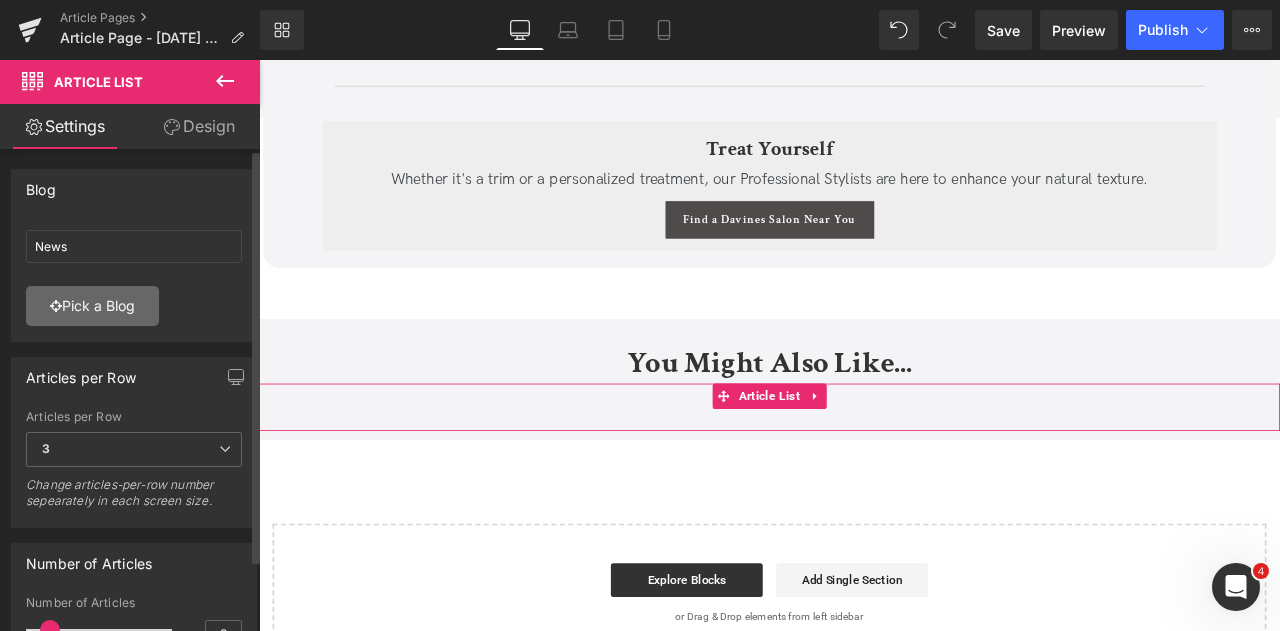 click on "Pick a Blog" at bounding box center (92, 306) 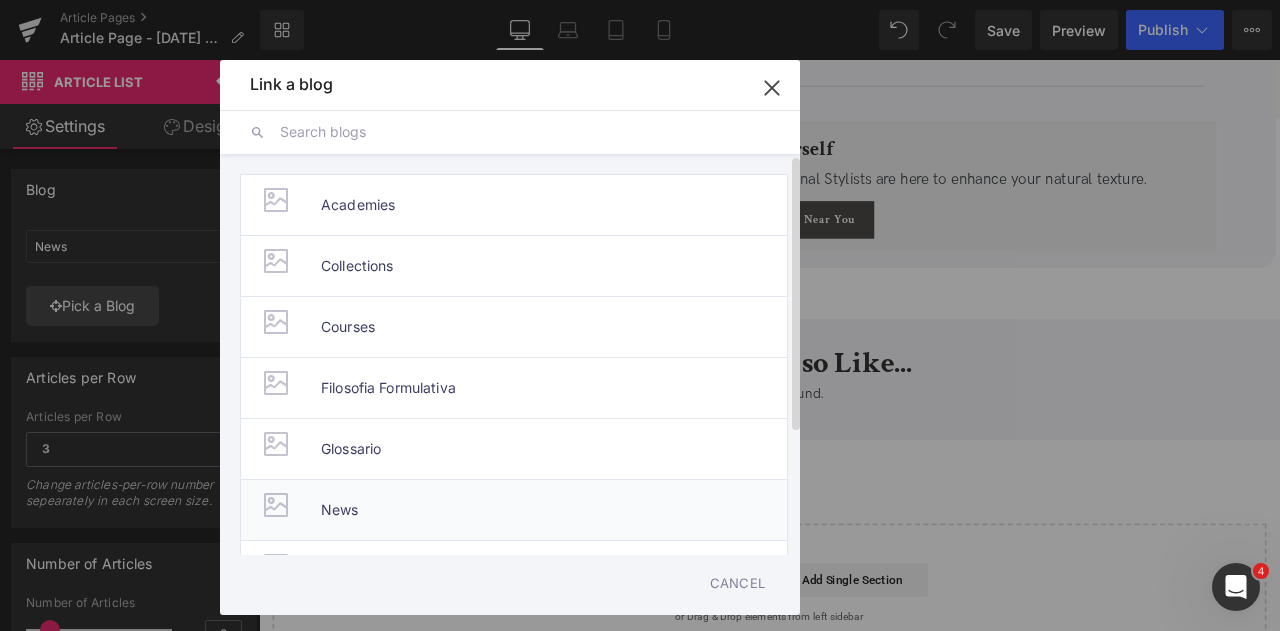 click on "News" at bounding box center [340, 510] 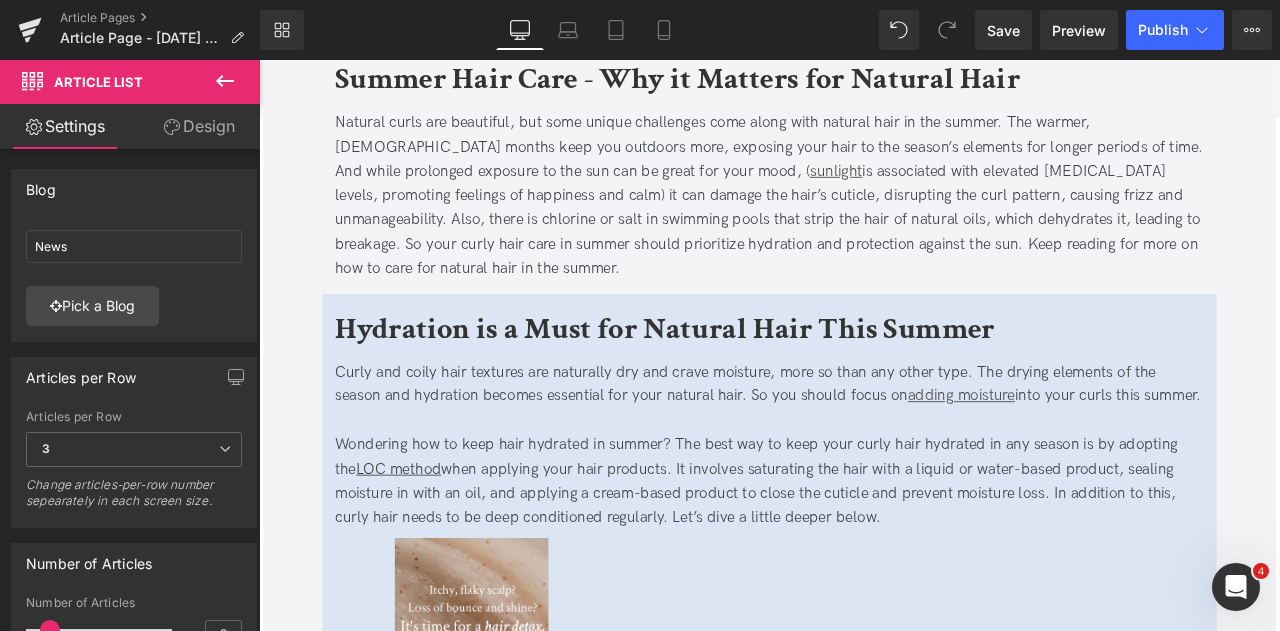 scroll, scrollTop: 1231, scrollLeft: 0, axis: vertical 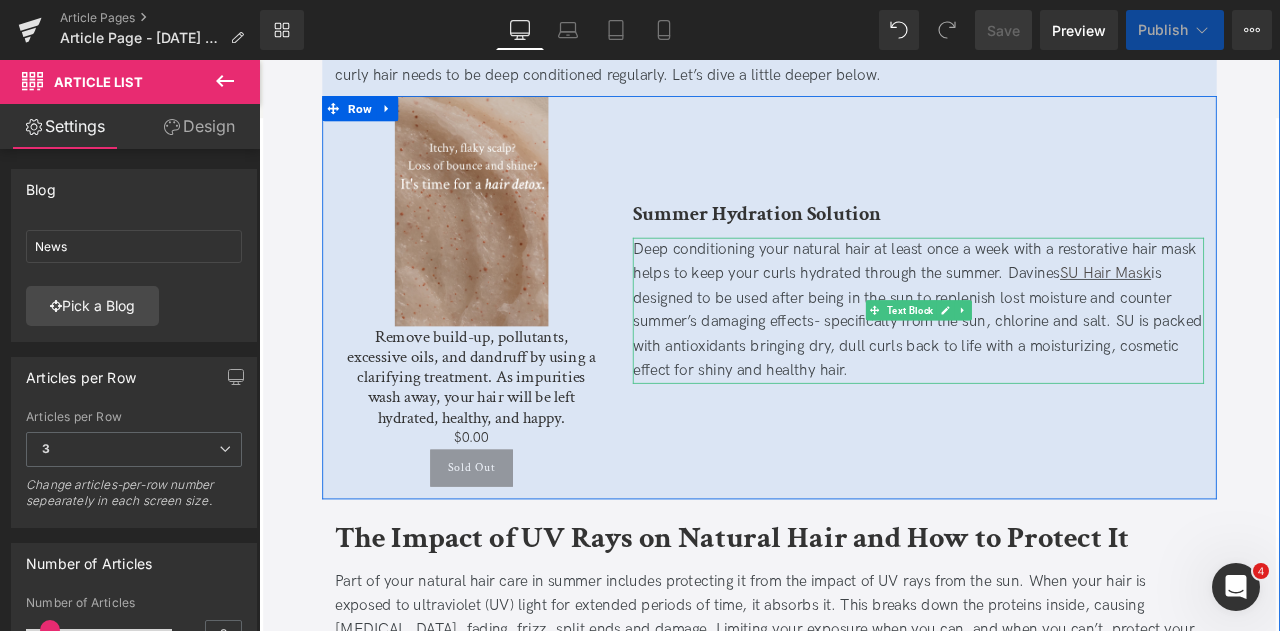 click on "Deep conditioning your natural hair at least once a week with a restorative hair mask helps to keep your curls hydrated through the summer. Davines  SU Hair Mask  is designed to be used after being in the sun to replenish lost moisture and counter summer’s damaging effects- specifically from the sun, chlorine and salt. SU is packed with antioxidants bringing dry, dull curls back to life with a moisturizing, cosmetic effect for shiny and healthy hair." at bounding box center [1040, 357] 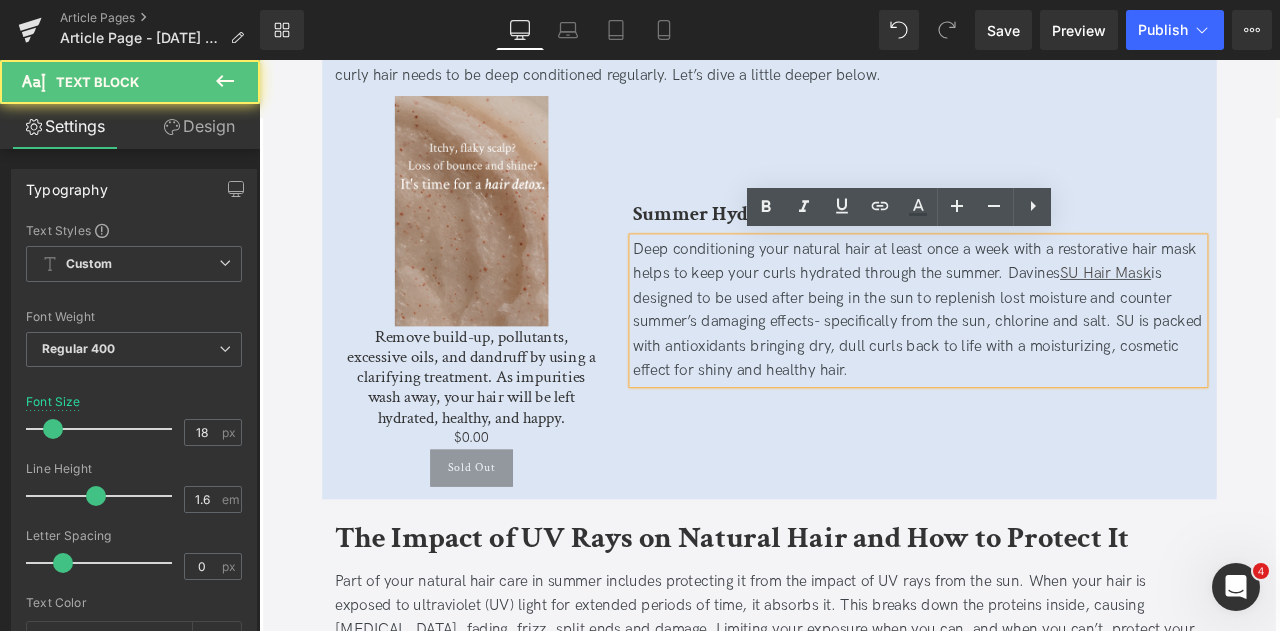 click on "Deep conditioning your natural hair at least once a week with a restorative hair mask helps to keep your curls hydrated through the summer. Davines  SU Hair Mask  is designed to be used after being in the sun to replenish lost moisture and counter summer’s damaging effects- specifically from the sun, chlorine and salt. SU is packed with antioxidants bringing dry, dull curls back to life with a moisturizing, cosmetic effect for shiny and healthy hair." at bounding box center [1040, 357] 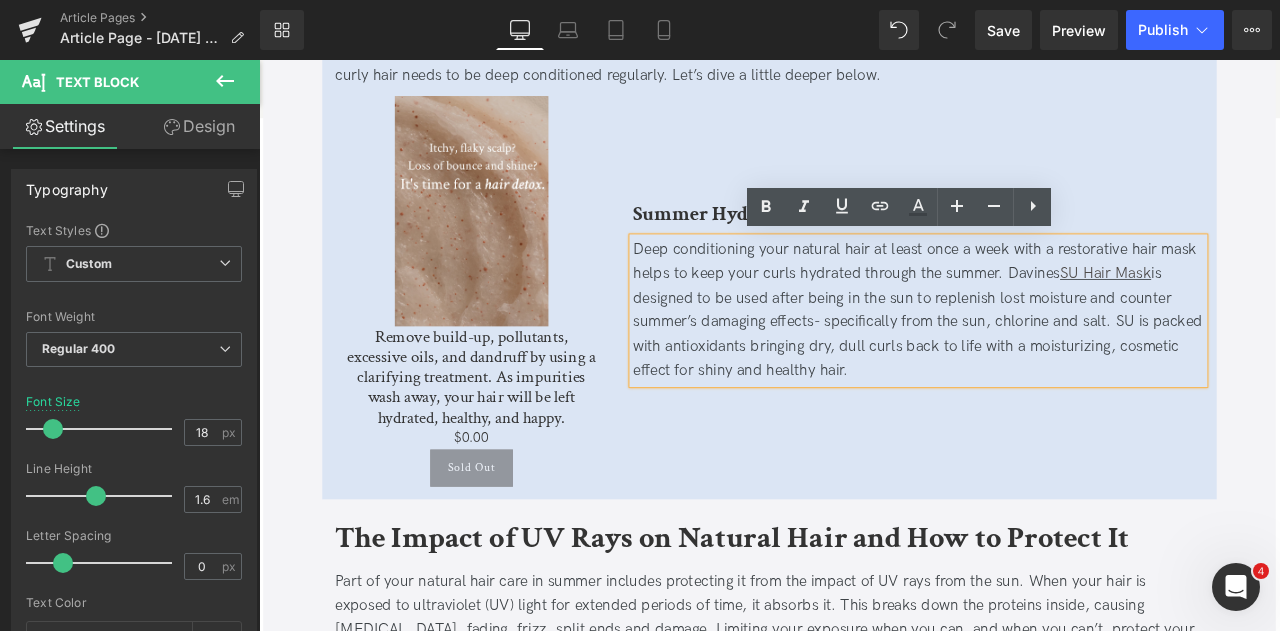 type 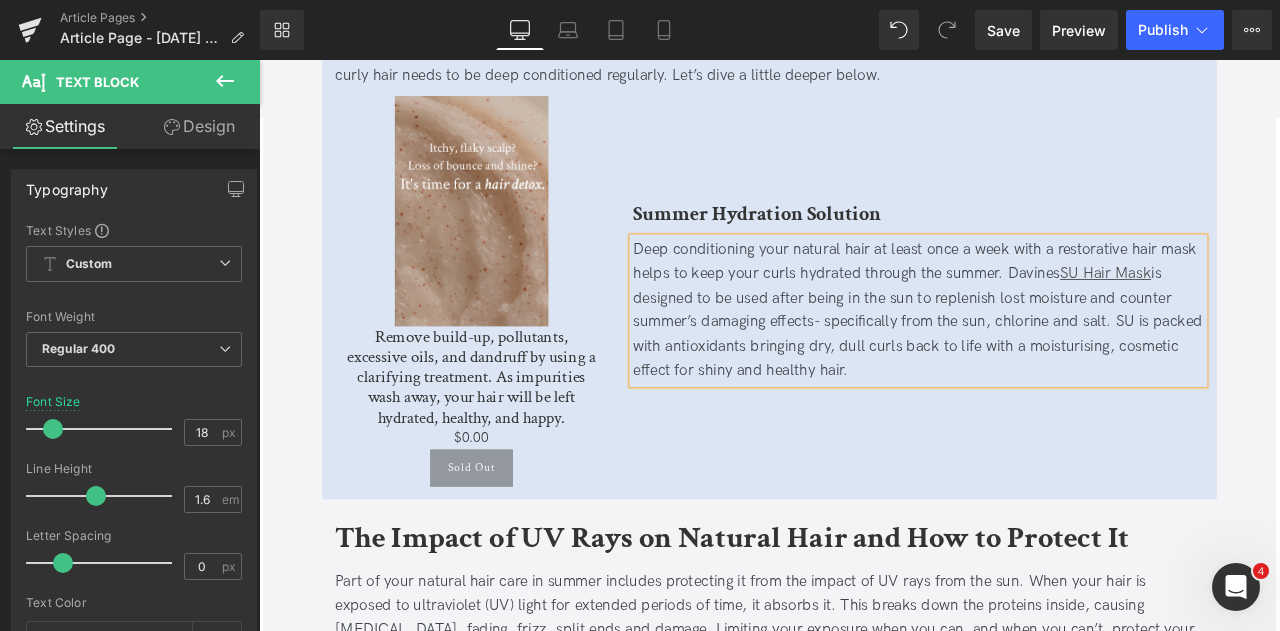 scroll, scrollTop: 3446, scrollLeft: 0, axis: vertical 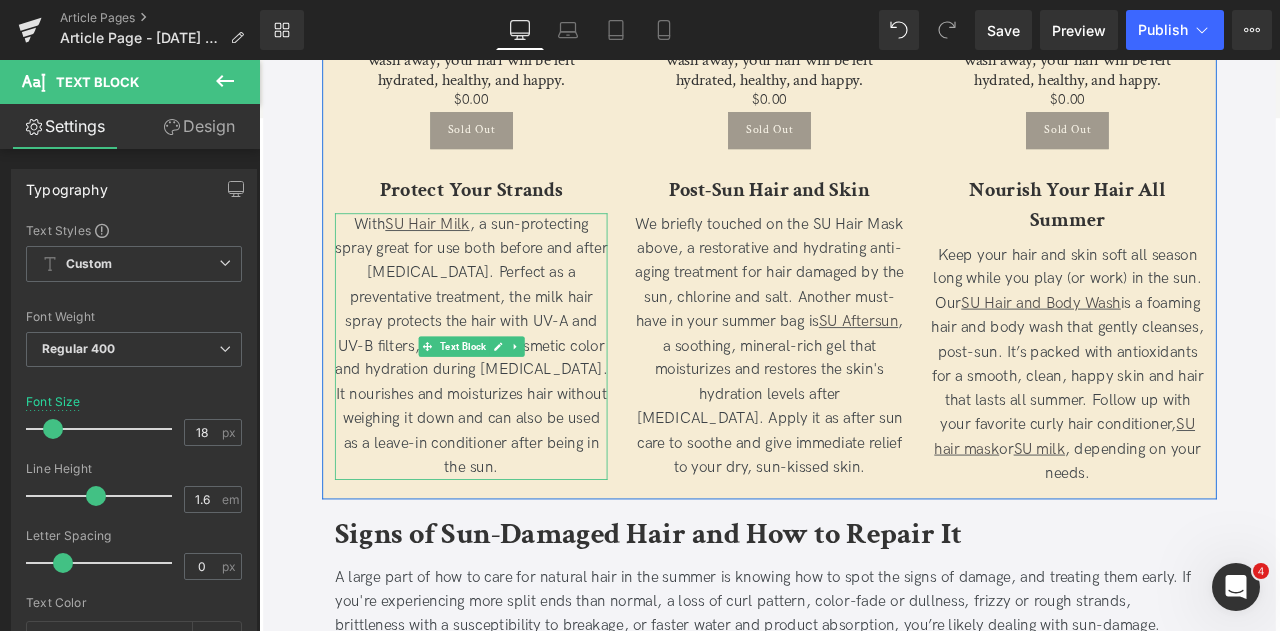 click on "With  SU Hair Milk , a sun-protecting spray great for use both before and after [MEDICAL_DATA]. Perfect as a preventative treatment, the milk hair spray protects the hair with UV-A and UV-B filters, that protect cosmetic color and hydration during [MEDICAL_DATA]. It nourishes and moisturizes hair without weighing it down and can also be used as a leave-in conditioner after being in the sun." at bounding box center [510, 400] 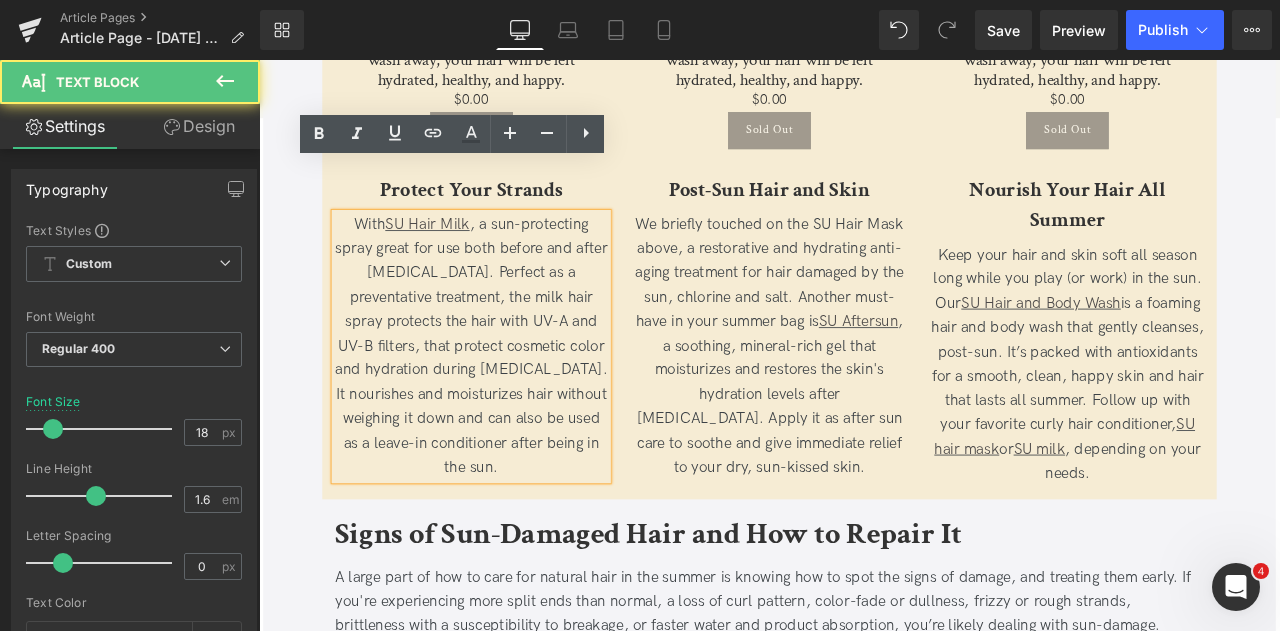 click on "With  SU Hair Milk , a sun-protecting spray great for use both before and after [MEDICAL_DATA]. Perfect as a preventative treatment, the milk hair spray protects the hair with UV-A and UV-B filters, that protect cosmetic color and hydration during [MEDICAL_DATA]. It nourishes and moisturizes hair without weighing it down and can also be used as a leave-in conditioner after being in the sun." at bounding box center (510, 400) 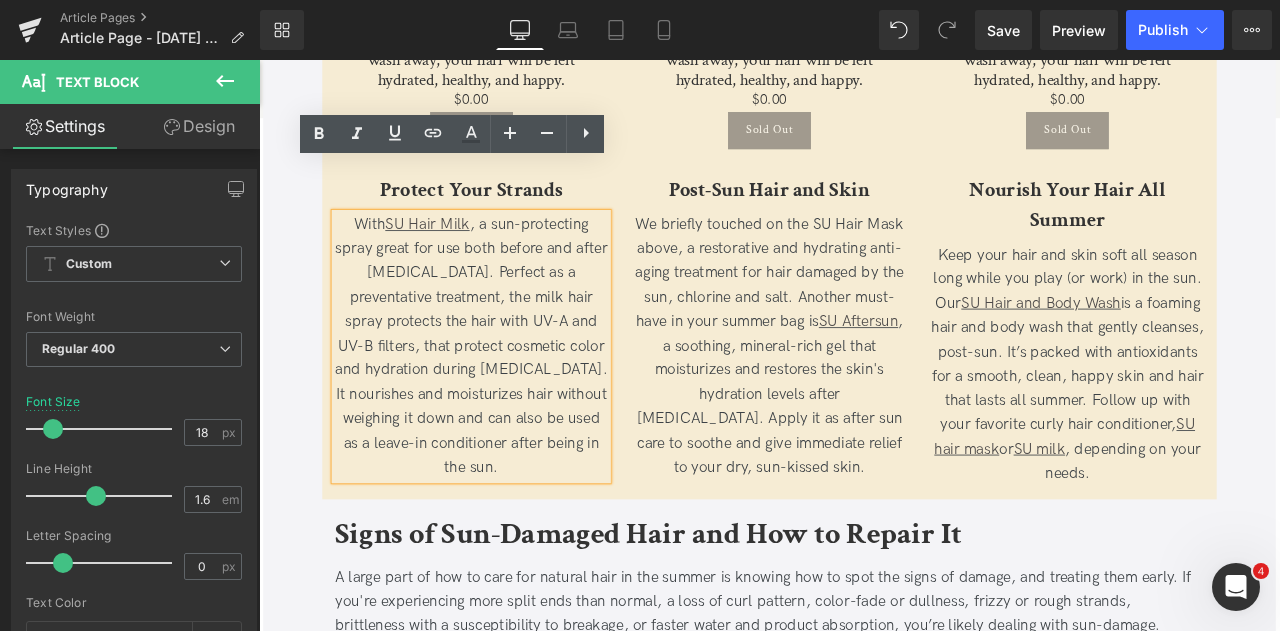 type 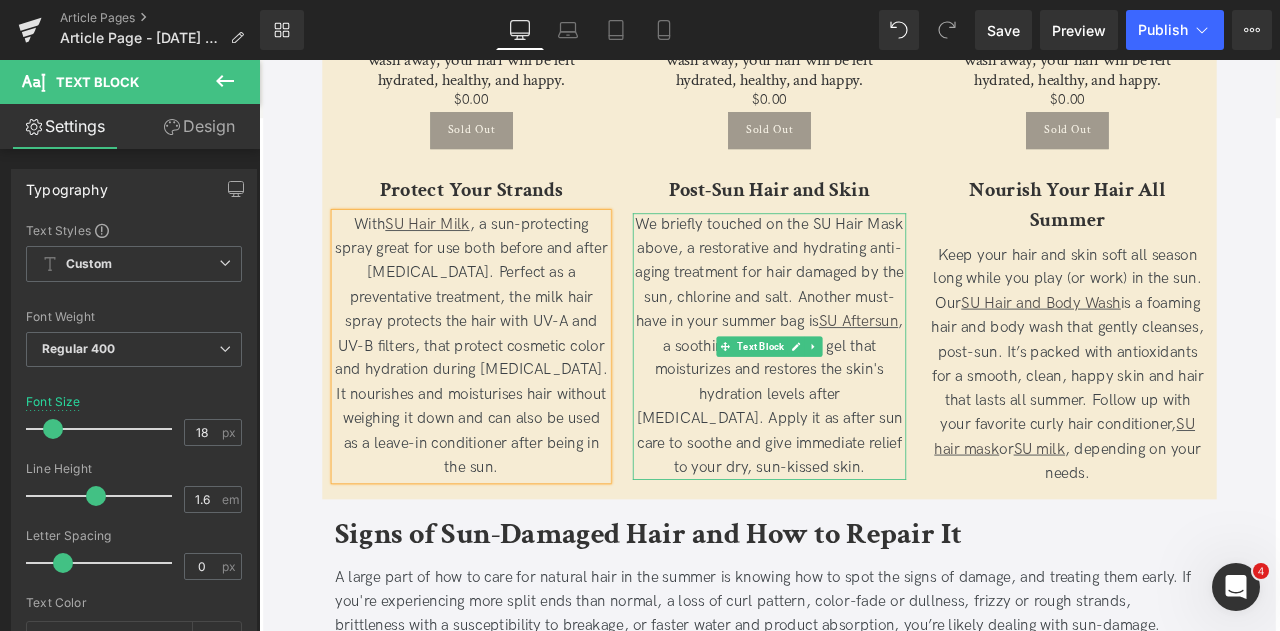 click on "We briefly touched on the SU Hair Mask above, a restorative and hydrating anti-aging treatment for hair damaged by the sun, chlorine and salt. Another must-have in your summer bag is  SU Aftersun , a soothing, mineral-rich gel that moisturizes and restores the skin's hydration levels after [MEDICAL_DATA]. Apply it as after sun care to soothe and give immediate relief to your dry, sun-kissed skin." at bounding box center [863, 400] 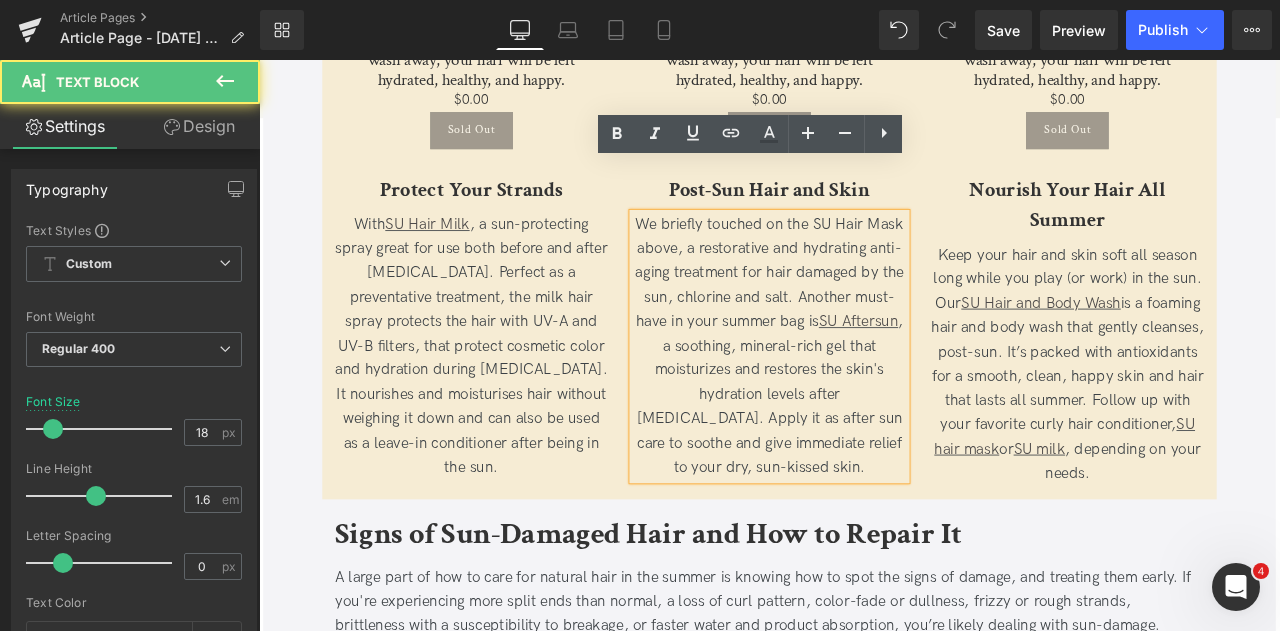 click on "We briefly touched on the SU Hair Mask above, a restorative and hydrating anti-aging treatment for hair damaged by the sun, chlorine and salt. Another must-have in your summer bag is  SU Aftersun , a soothing, mineral-rich gel that moisturizes and restores the skin's hydration levels after [MEDICAL_DATA]. Apply it as after sun care to soothe and give immediate relief to your dry, sun-kissed skin." at bounding box center [863, 400] 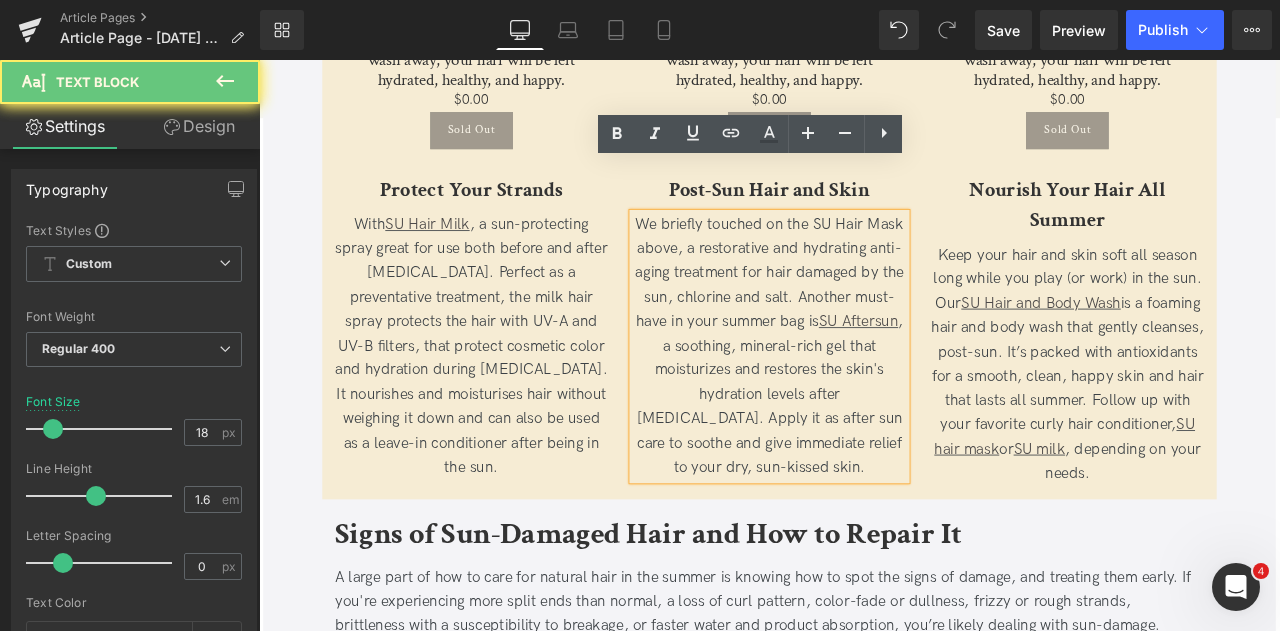 type 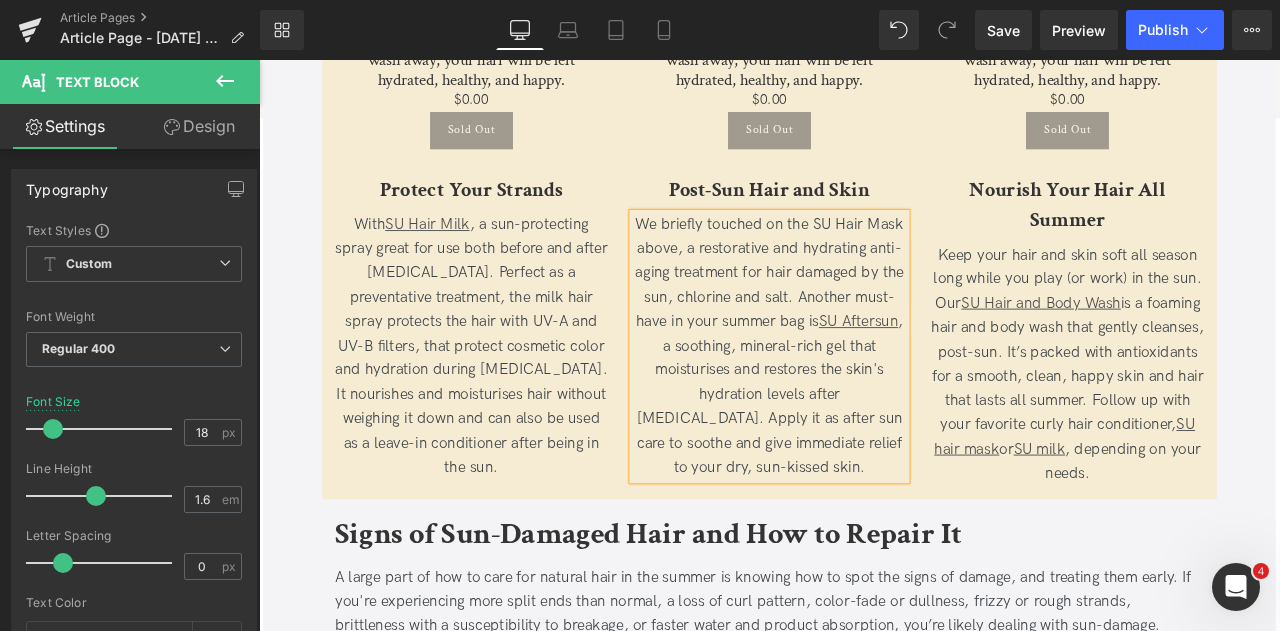 scroll, scrollTop: 4994, scrollLeft: 0, axis: vertical 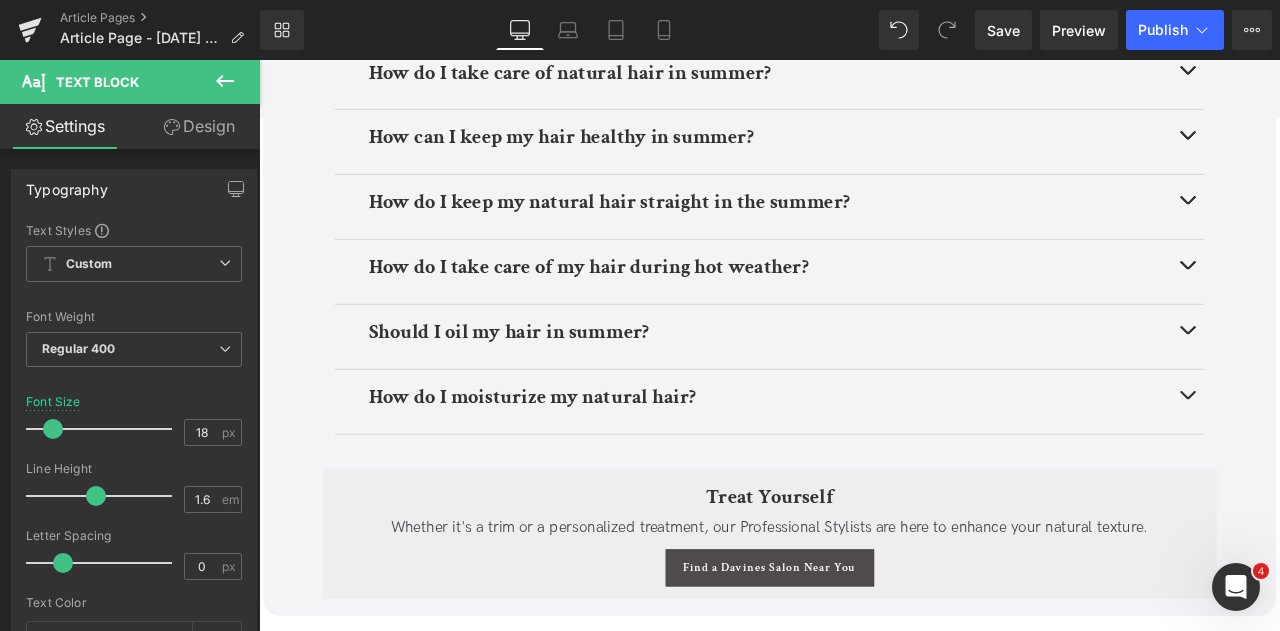 click on "How do I moisturize my natural hair?" at bounding box center (583, 459) 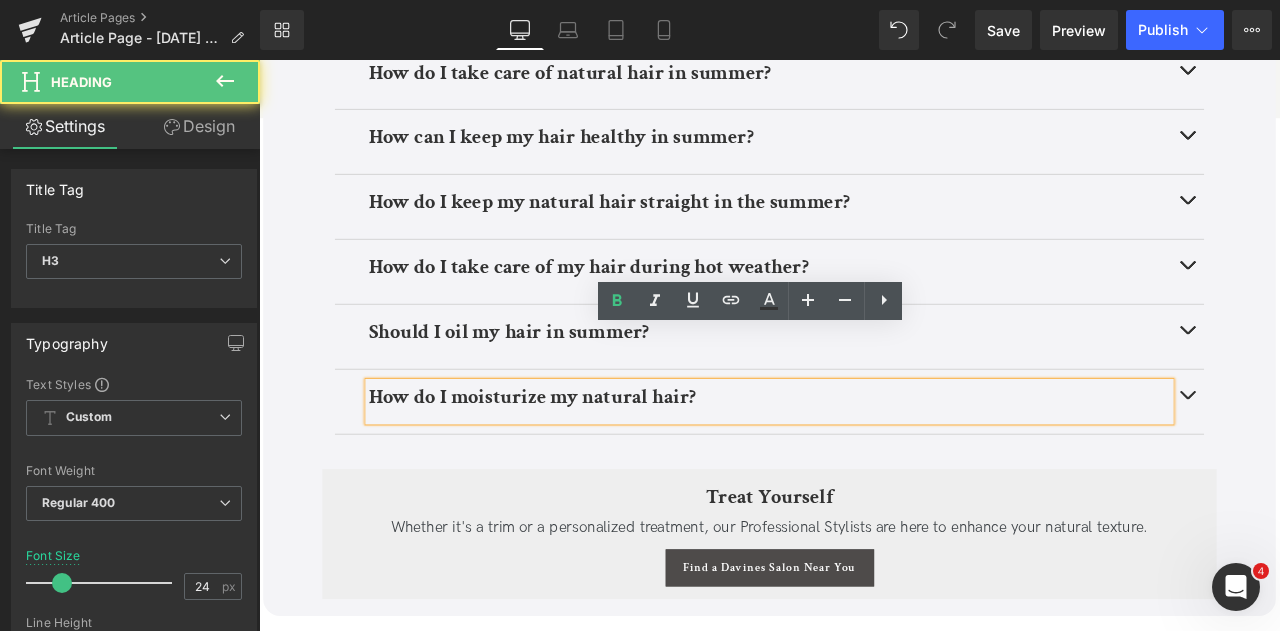 click on "How do I moisturize my natural hair?" at bounding box center (583, 459) 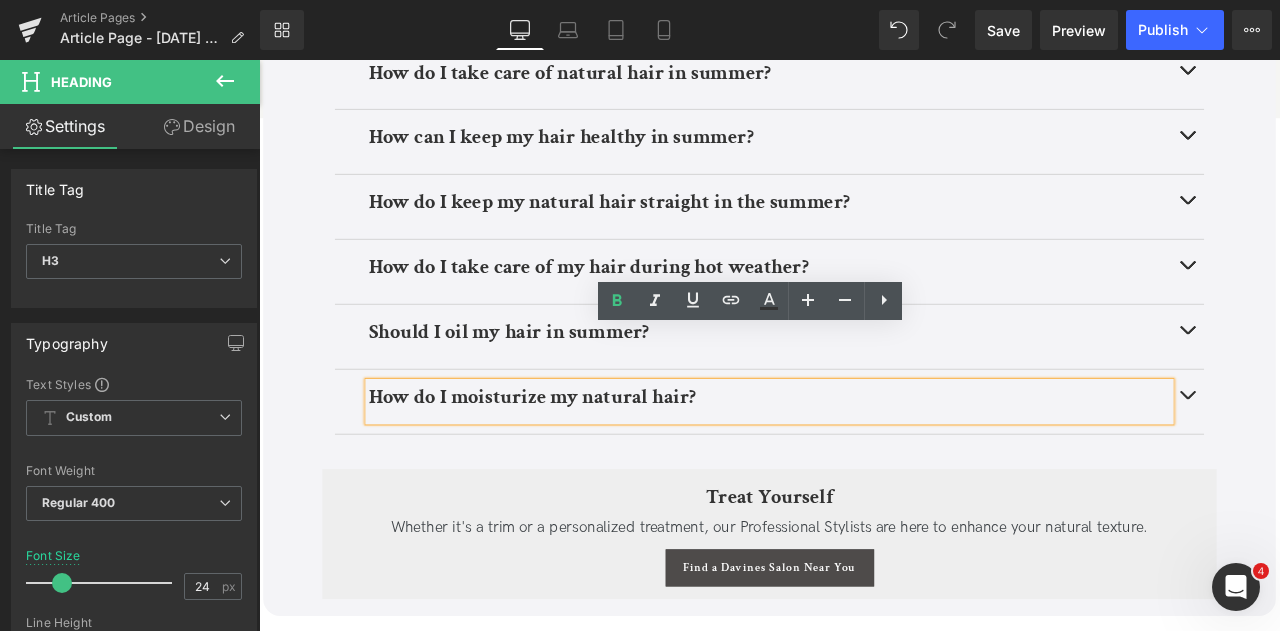 type 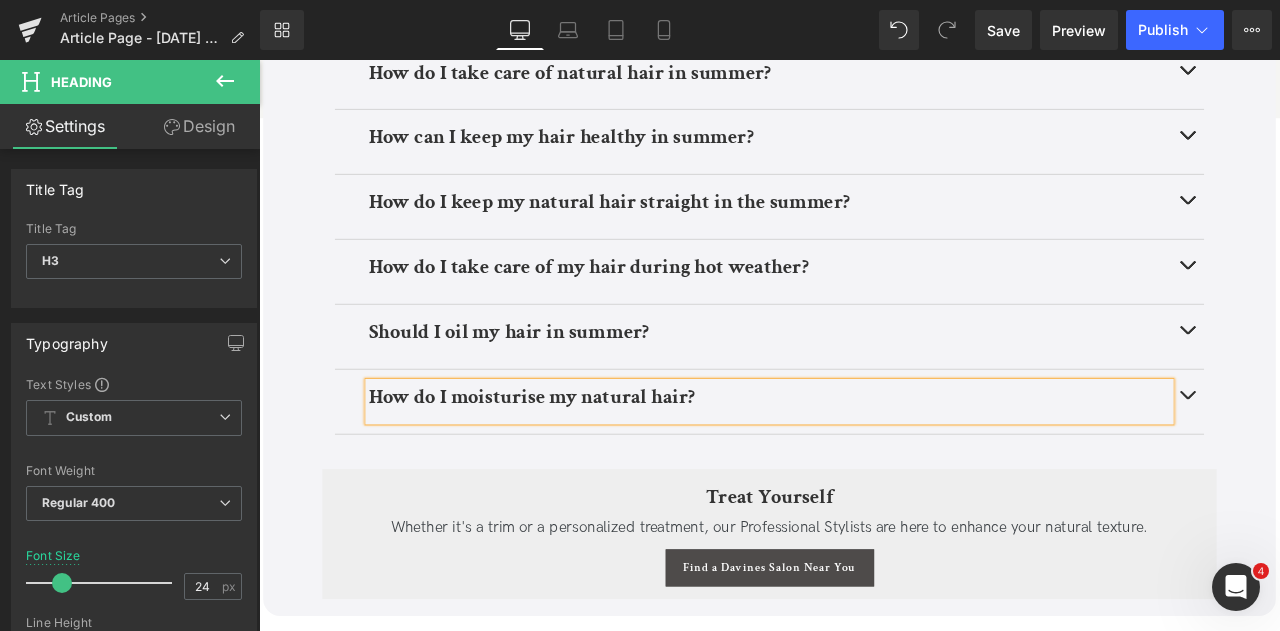 click at bounding box center (1359, 465) 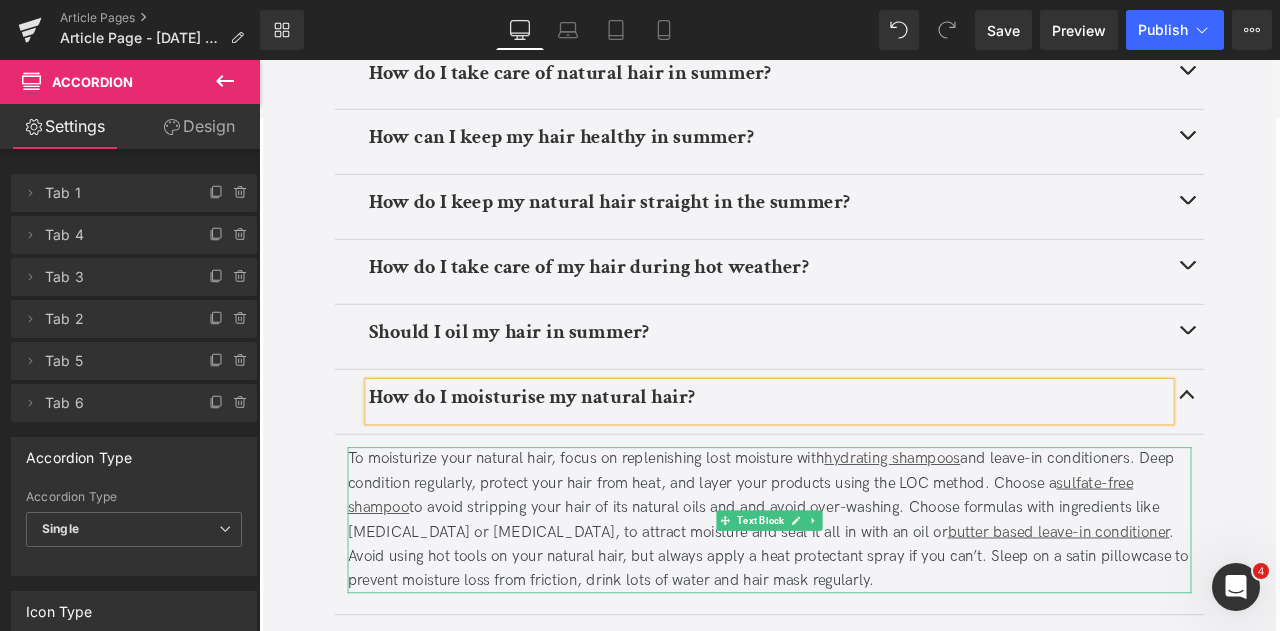 click on "To moisturize your natural hair, focus on replenishing lost moisture with  hydrating shampoos  and leave-in conditioners. Deep condition regularly, protect your hair from heat, and layer your products using the LOC method. Choose a  sulfate-free shampoo  to avoid stripping your hair of its natural oils and and avoid over-washing. Choose formulas with ingredients like [MEDICAL_DATA] or [MEDICAL_DATA], to attract moisture and seal it all in with an oil or  butter based leave-in conditioner . Avoid using hot tools on your natural hair, but always apply a heat protectant spray if you can’t. Sleep on a satin pillowcase to prevent moisture loss from friction, drink lots of water and hair mask regularly." at bounding box center (864, 605) 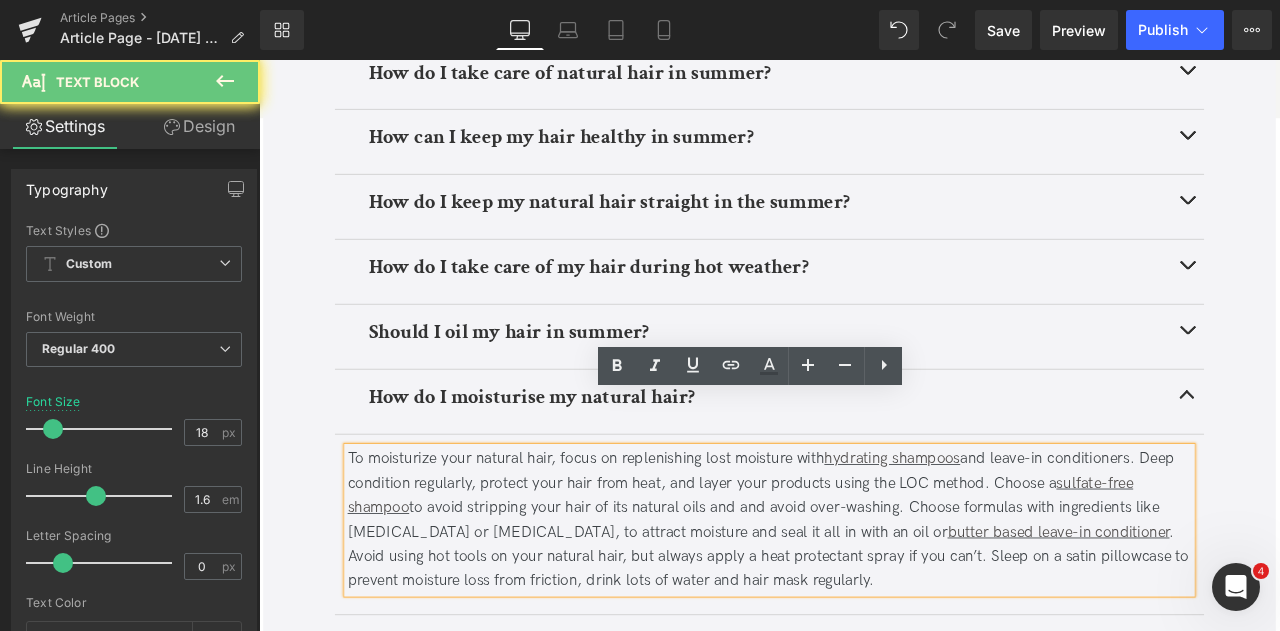 click on "To moisturize your natural hair, focus on replenishing lost moisture with  hydrating shampoos  and leave-in conditioners. Deep condition regularly, protect your hair from heat, and layer your products using the LOC method. Choose a  sulfate-free shampoo  to avoid stripping your hair of its natural oils and and avoid over-washing. Choose formulas with ingredients like [MEDICAL_DATA] or [MEDICAL_DATA], to attract moisture and seal it all in with an oil or  butter based leave-in conditioner . Avoid using hot tools on your natural hair, but always apply a heat protectant spray if you can’t. Sleep on a satin pillowcase to prevent moisture loss from friction, drink lots of water and hair mask regularly." at bounding box center [864, 605] 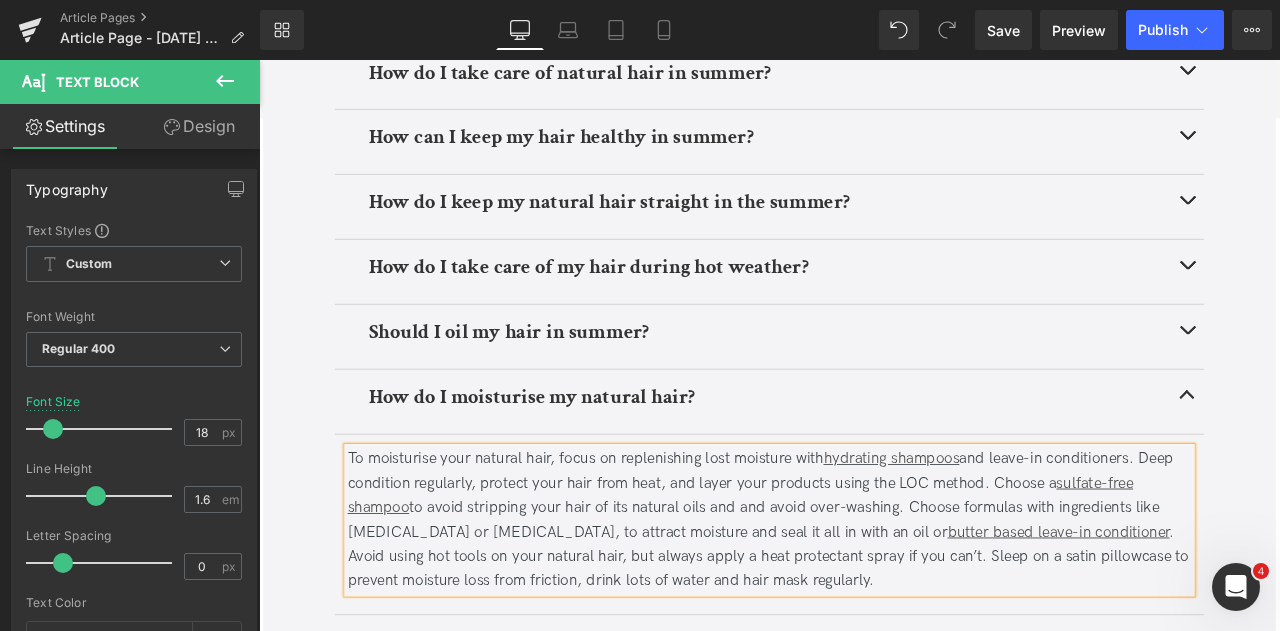 click at bounding box center [1359, 388] 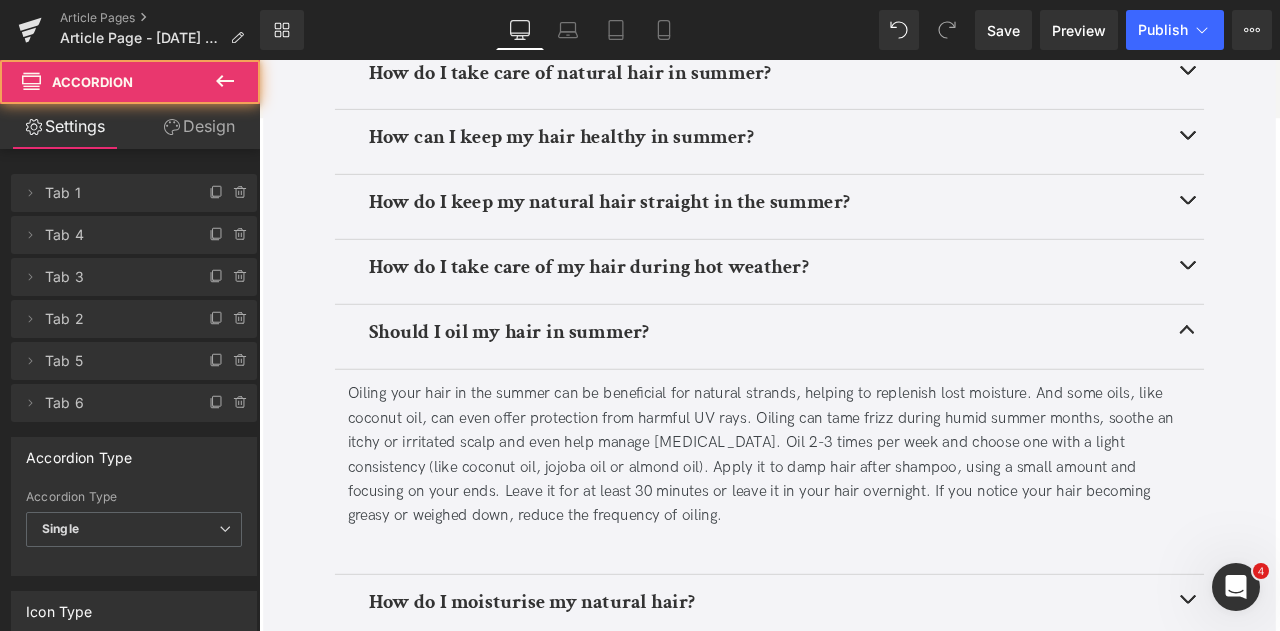 click at bounding box center [1359, 311] 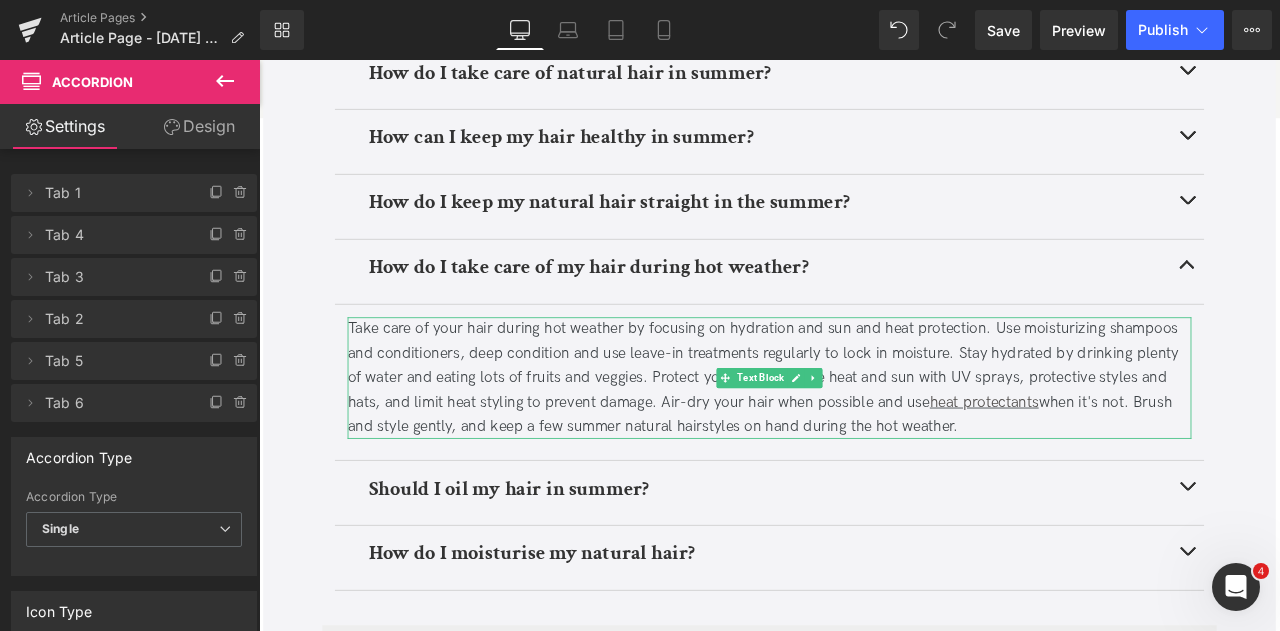 click on "Take care of your hair during hot weather by focusing on hydration and sun and heat protection. Use moisturizing shampoos and conditioners, deep condition and use leave-in treatments regularly to lock in moisture. Stay hydrated by drinking plenty of water and eating lots of fruits and veggies. Protect your hair from the heat and sun with UV sprays, protective styles and hats, and limit heat styling to prevent damage. Air-dry your hair when possible and use  heat protectants  when it's not. Brush and style gently, and keep a few summer natural hairstyles on hand during the hot weather." at bounding box center [864, 437] 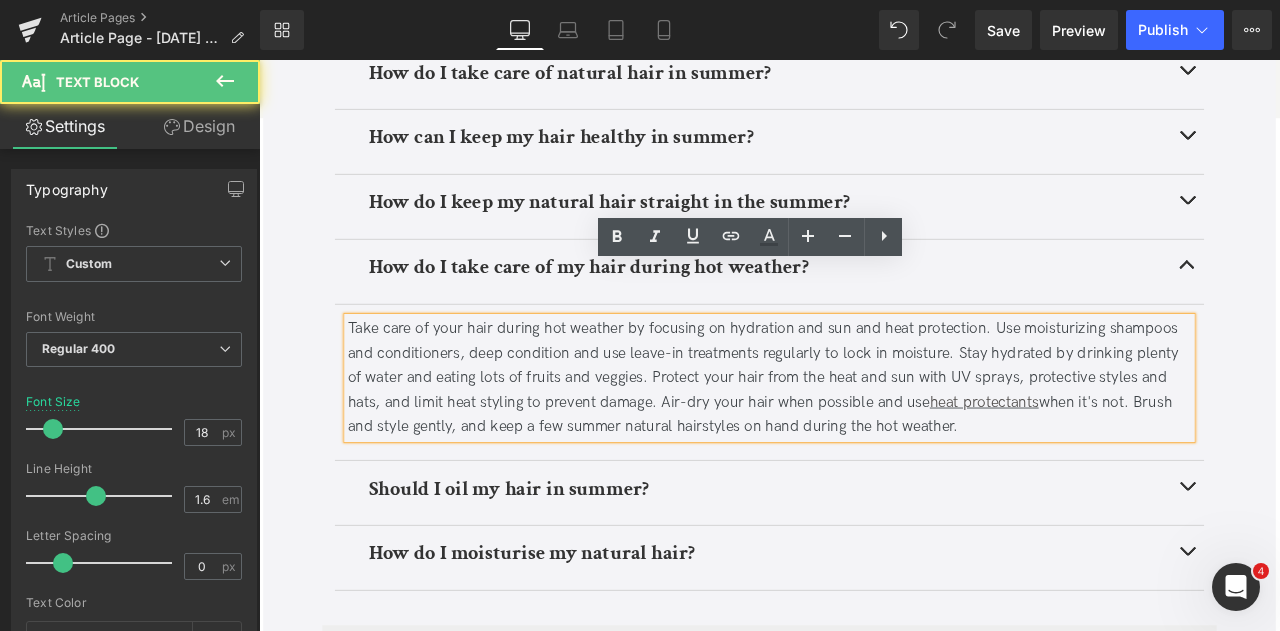 click on "Take care of your hair during hot weather by focusing on hydration and sun and heat protection. Use moisturizing shampoos and conditioners, deep condition and use leave-in treatments regularly to lock in moisture. Stay hydrated by drinking plenty of water and eating lots of fruits and veggies. Protect your hair from the heat and sun with UV sprays, protective styles and hats, and limit heat styling to prevent damage. Air-dry your hair when possible and use  heat protectants  when it's not. Brush and style gently, and keep a few summer natural hairstyles on hand during the hot weather." at bounding box center (864, 437) 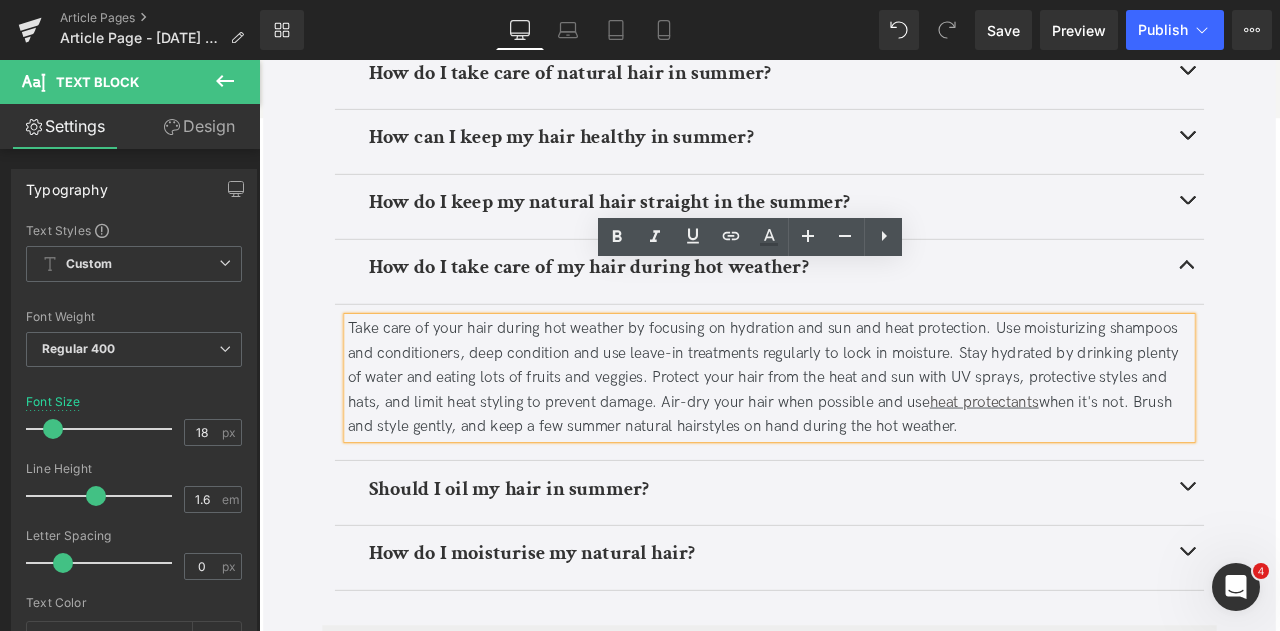 type 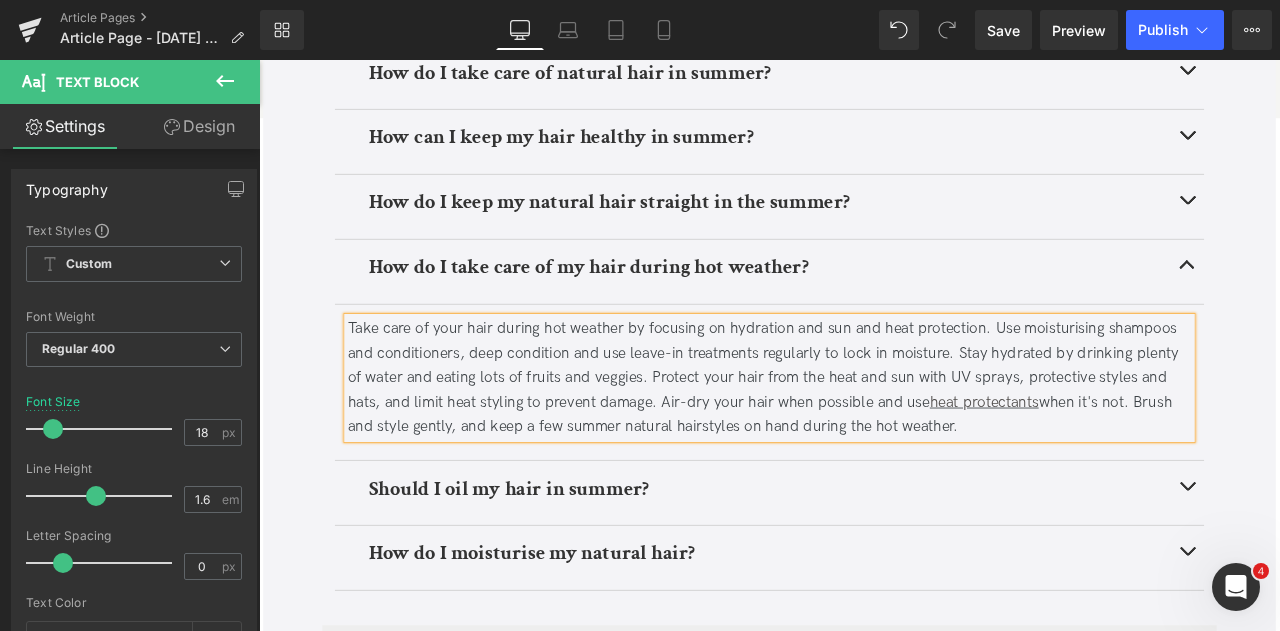 click at bounding box center [1359, 234] 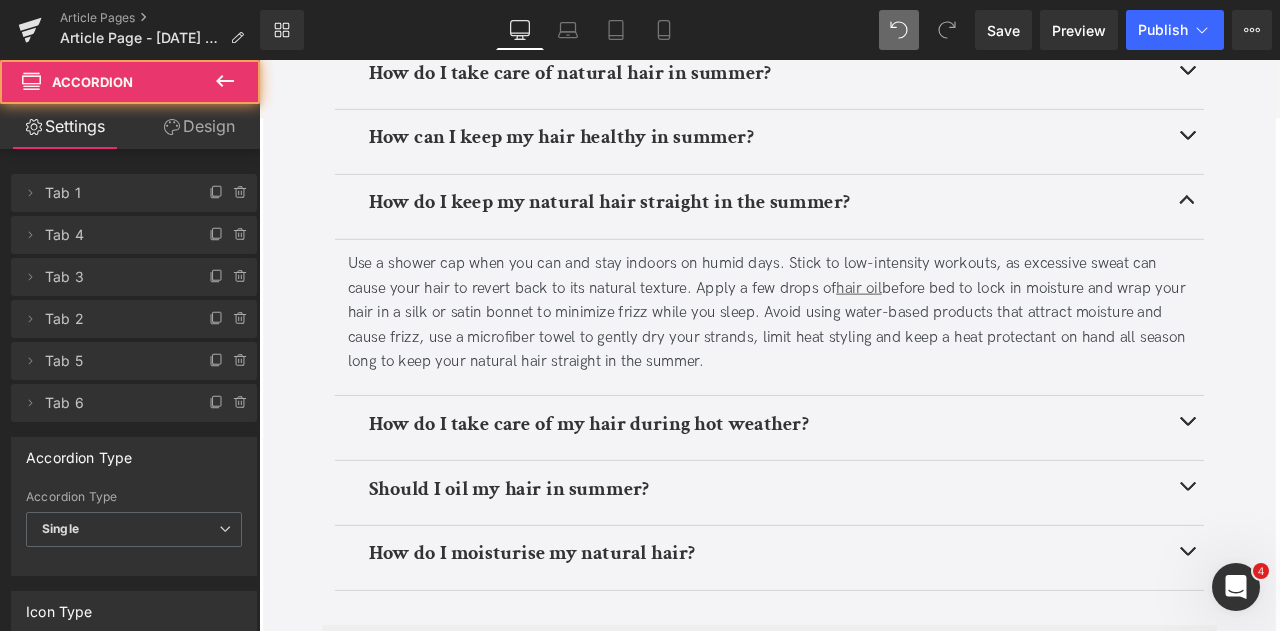 scroll, scrollTop: 4994, scrollLeft: 0, axis: vertical 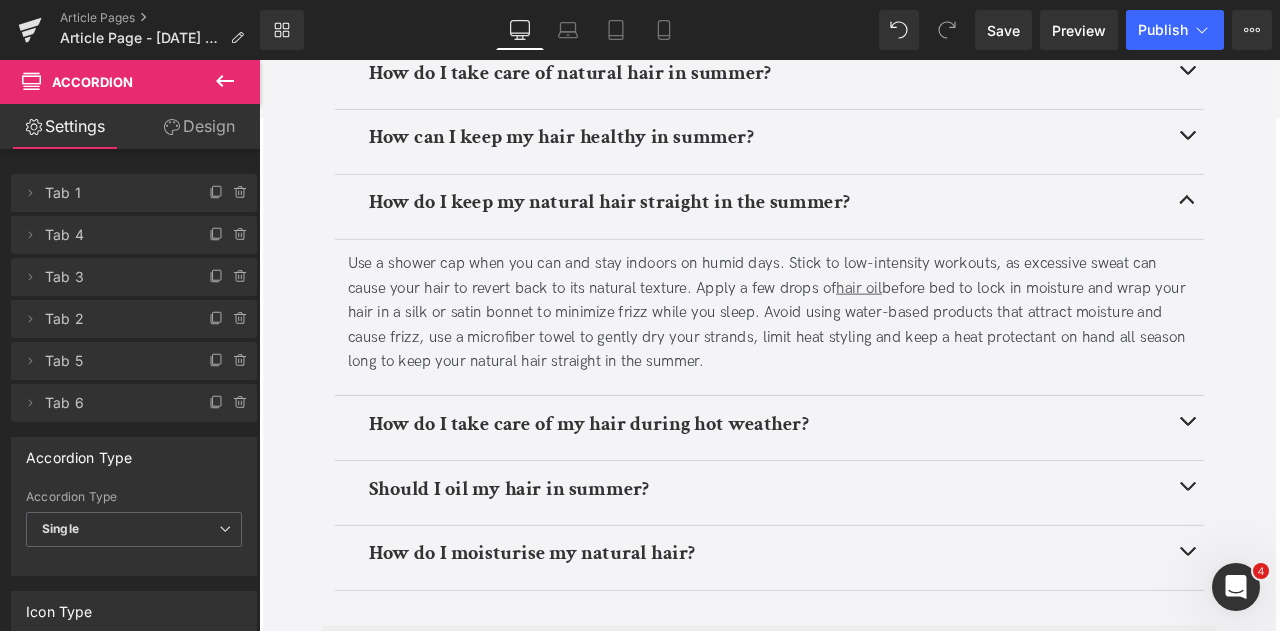 click at bounding box center [1359, 157] 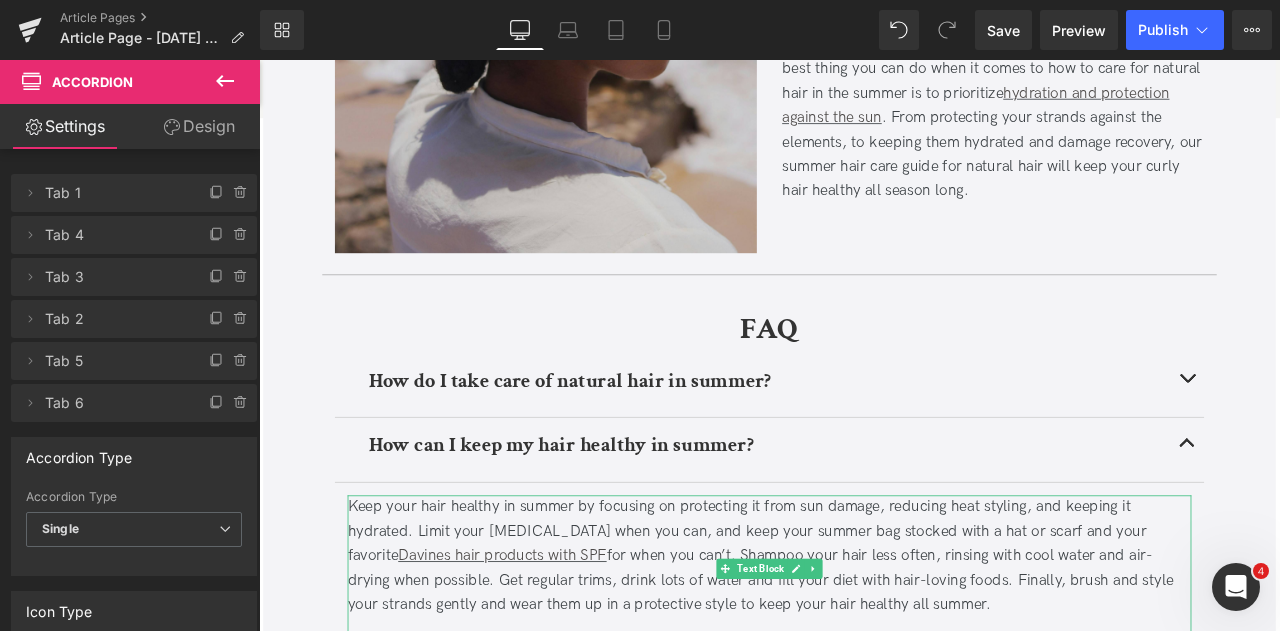 scroll, scrollTop: 4606, scrollLeft: 0, axis: vertical 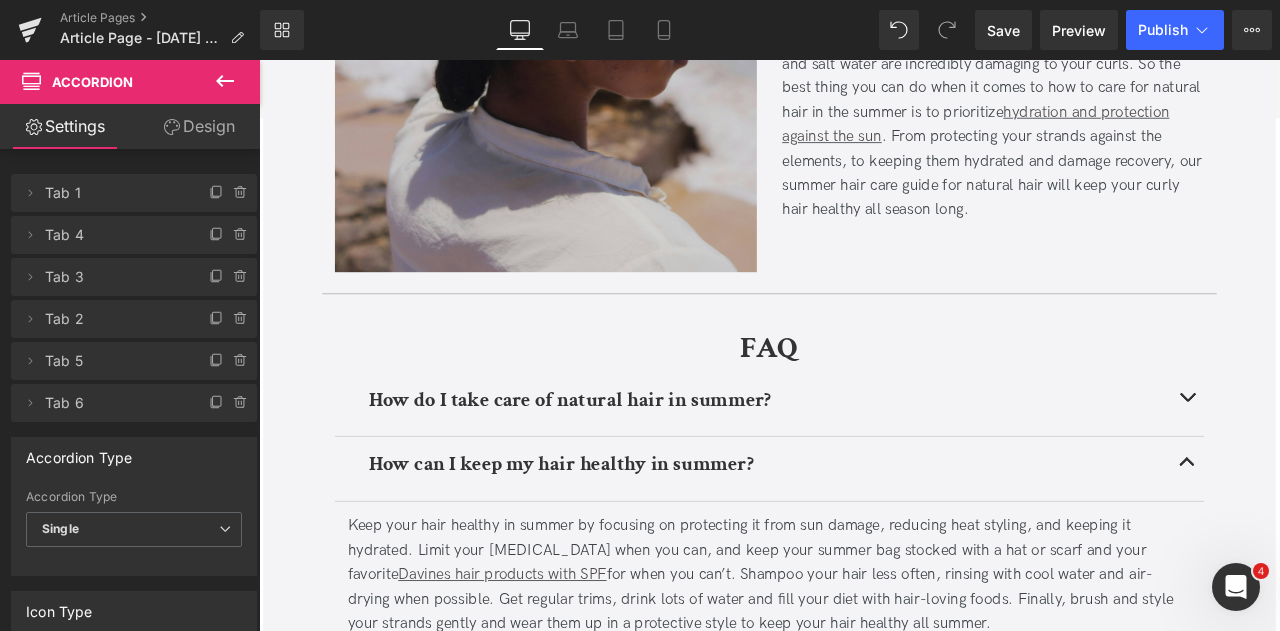 click at bounding box center (1359, 465) 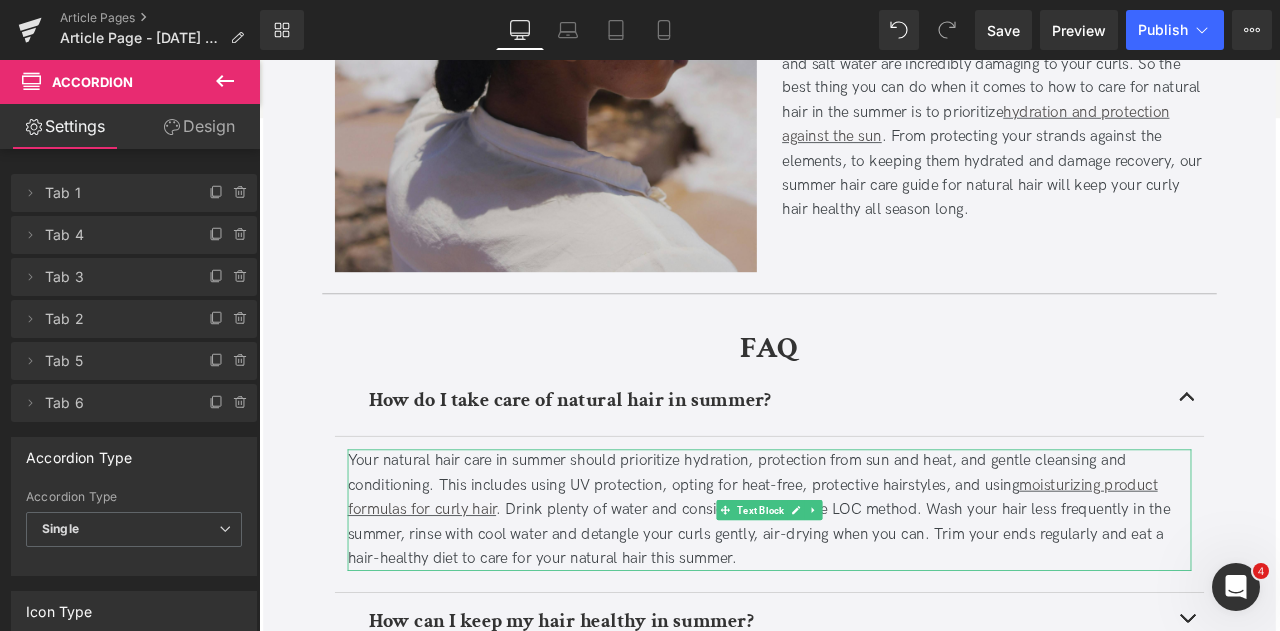 click on "Your natural hair care in summer should prioritize hydration, protection from sun and heat, and gentle cleansing and conditioning. This includes using UV protection, opting for heat-free, protective hairstyles, and using  moisturizing product formulas for curly hair . Drink plenty of water and consider adopting the LOC method. Wash your hair less frequently in the summer, rinse with cool water and detangle your curls gently, air-drying when you can. Trim your ends regularly and eat a hair-healthy diet to care for your natural hair this summer." at bounding box center (864, 594) 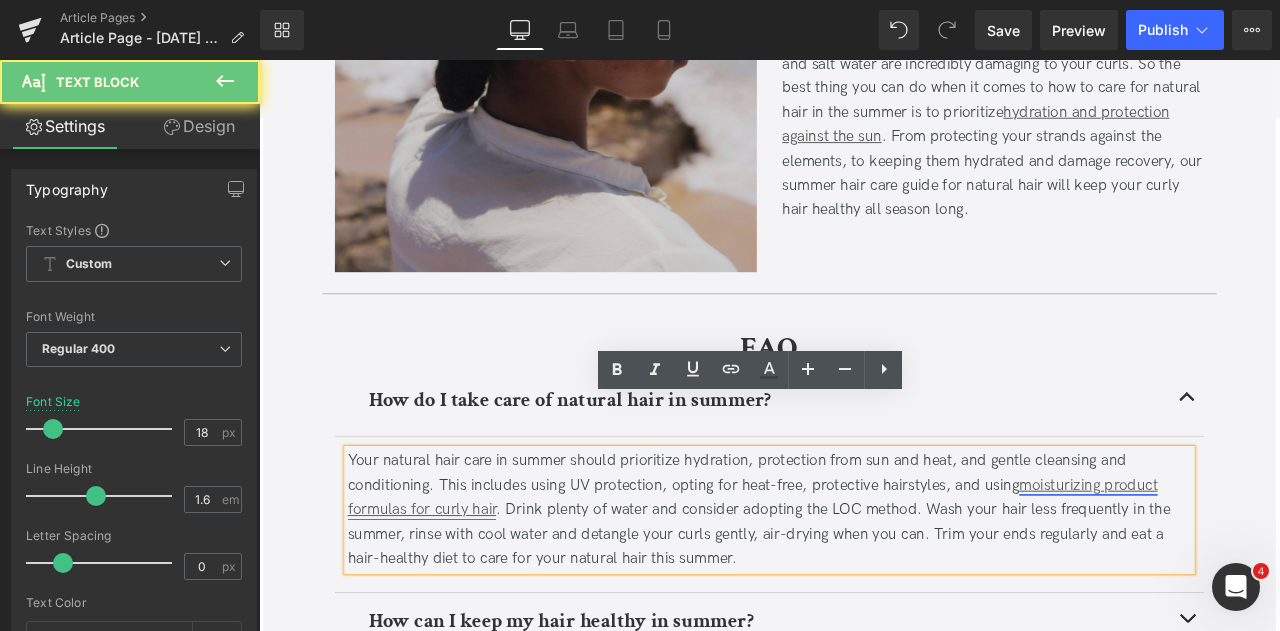 click on "moisturizing product formulas for curly hair" at bounding box center [844, 579] 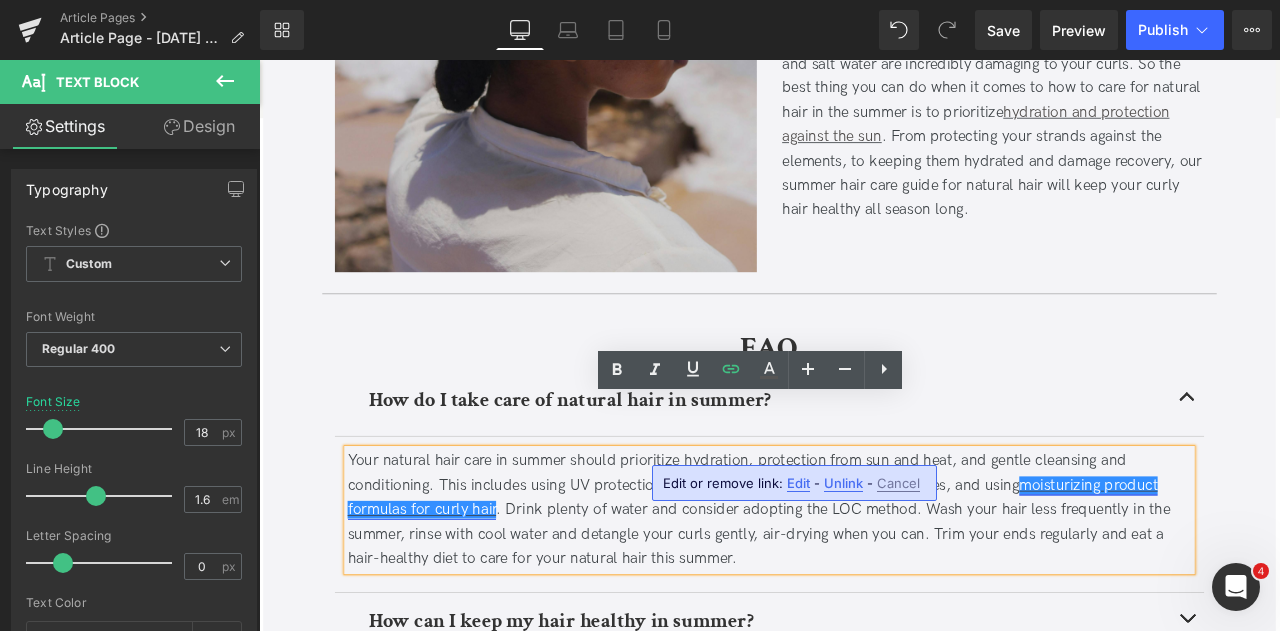 click on "moisturizing product formulas for curly hair" at bounding box center [844, 579] 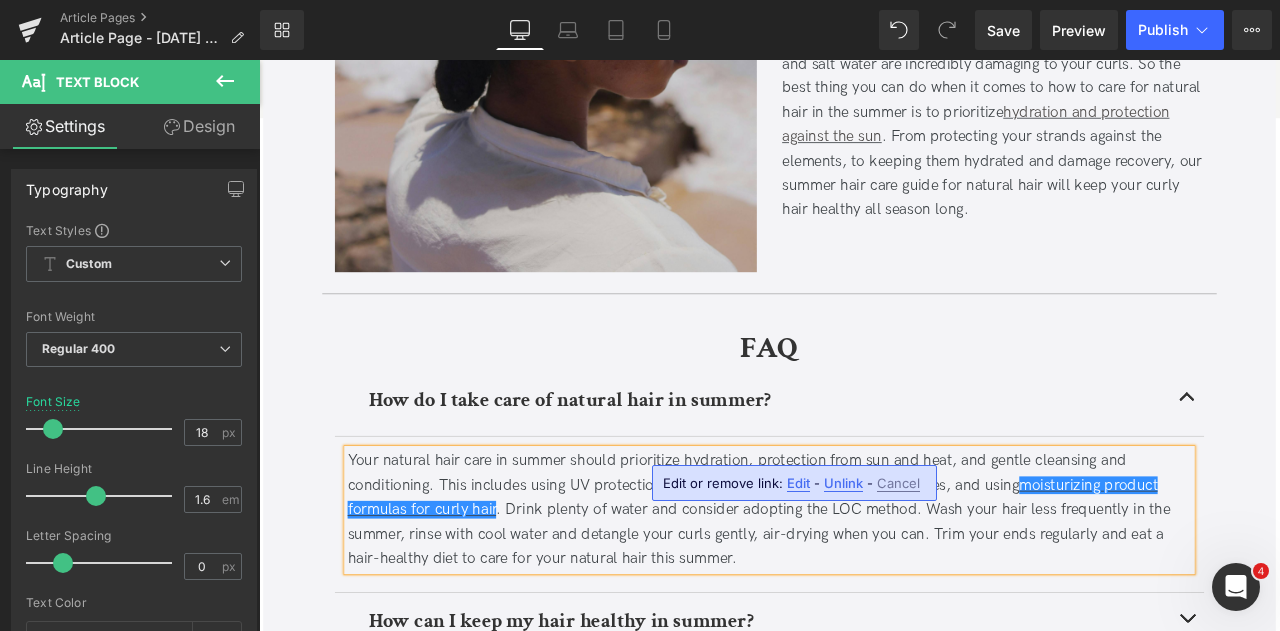 click on "Your natural hair care in summer should prioritize hydration, protection from sun and heat, and gentle cleansing and conditioning. This includes using UV protection, opting for heat-free, protective hairstyles, and using  moisturizing product formulas for curly hair . Drink plenty of water and consider adopting the LOC method. Wash your hair less frequently in the summer, rinse with cool water and detangle your curls gently, air-drying when you can. Trim your ends regularly and eat a hair-healthy diet to care for your natural hair this summer." at bounding box center (864, 594) 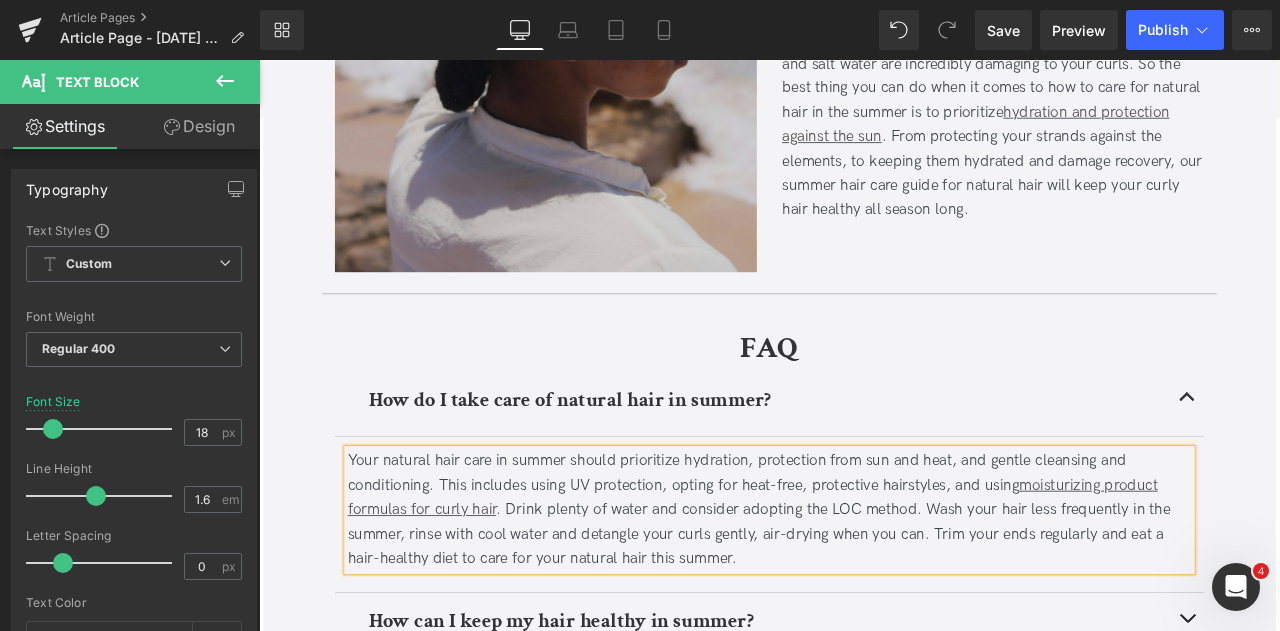 type 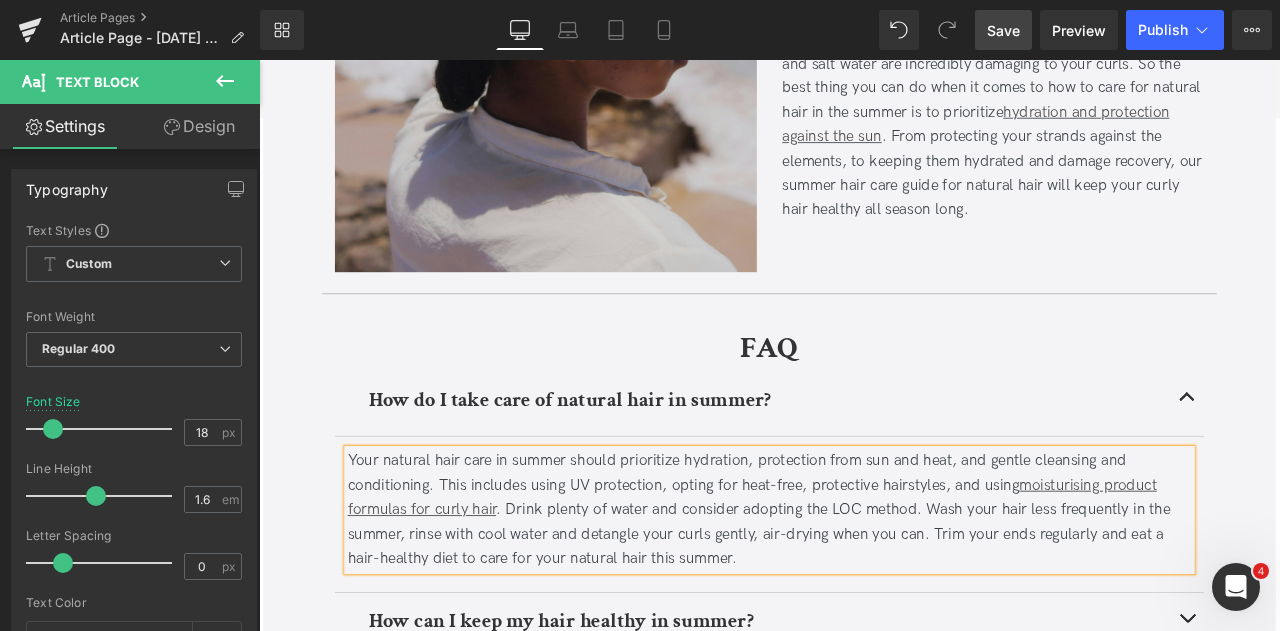 scroll, scrollTop: 1937, scrollLeft: 0, axis: vertical 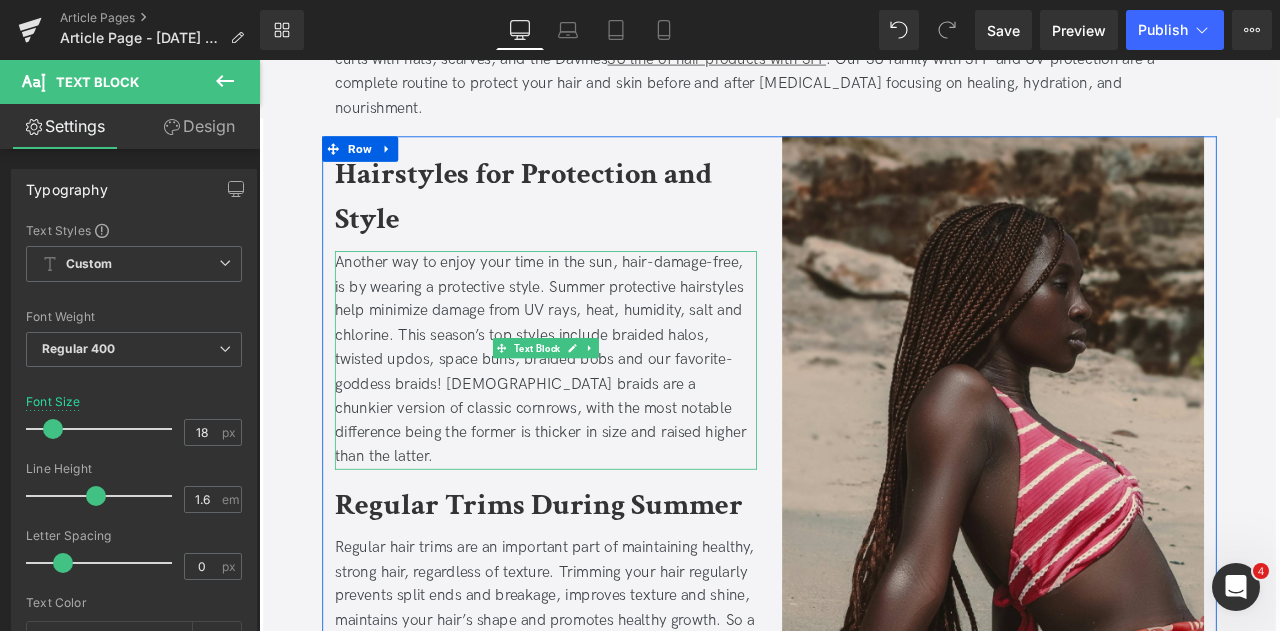 click on "Another way to enjoy your time in the sun, hair-damage-free, is by wearing a protective style. Summer protective hairstyles help minimize damage from UV rays, heat, humidity, salt and chlorine. This season’s top styles include braided halos, twisted updos, space buns, braided bobs and our favorite- goddess braids! [DEMOGRAPHIC_DATA] braids are a chunkier version of classic cornrows, with the most notable difference being the former is thicker in size and raised higher than the latter." at bounding box center (599, 415) 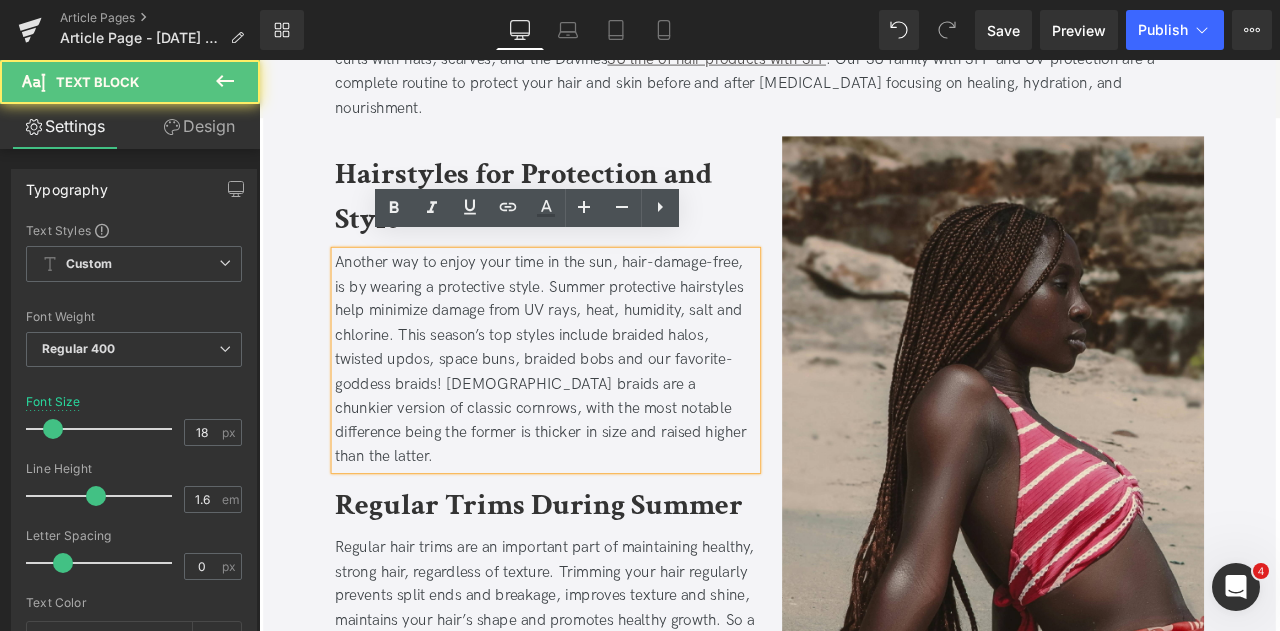 click on "Another way to enjoy your time in the sun, hair-damage-free, is by wearing a protective style. Summer protective hairstyles help minimize damage from UV rays, heat, humidity, salt and chlorine. This season’s top styles include braided halos, twisted updos, space buns, braided bobs and our favorite- goddess braids! [DEMOGRAPHIC_DATA] braids are a chunkier version of classic cornrows, with the most notable difference being the former is thicker in size and raised higher than the latter." at bounding box center (599, 415) 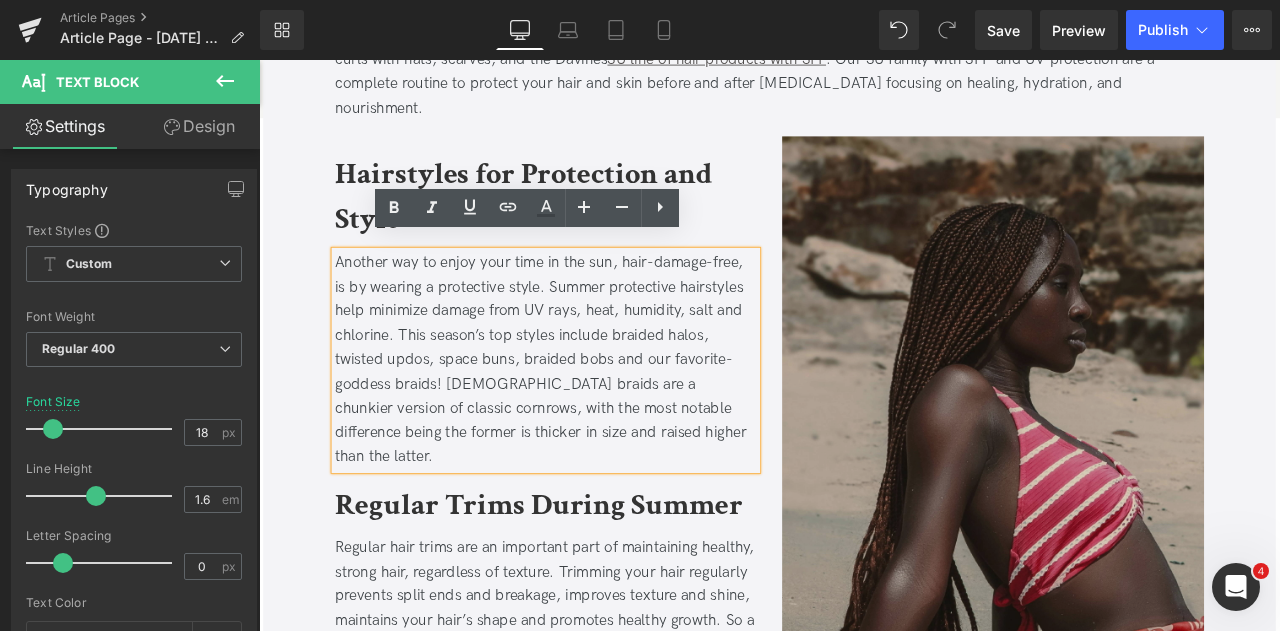 type 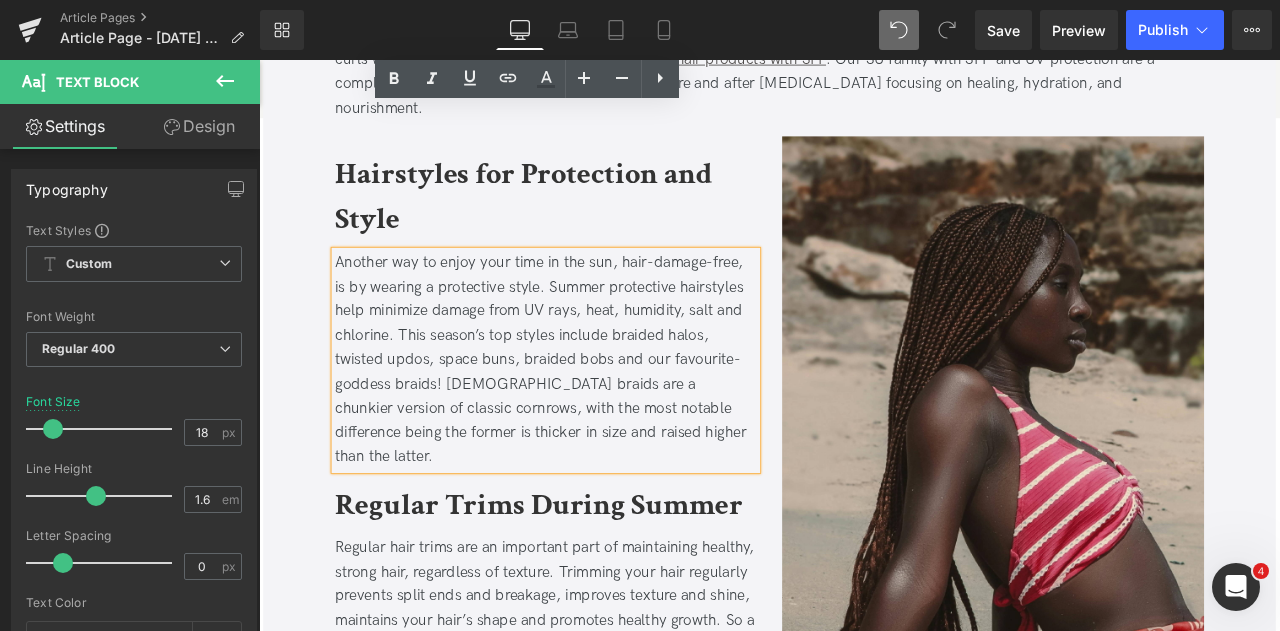 scroll, scrollTop: 3482, scrollLeft: 0, axis: vertical 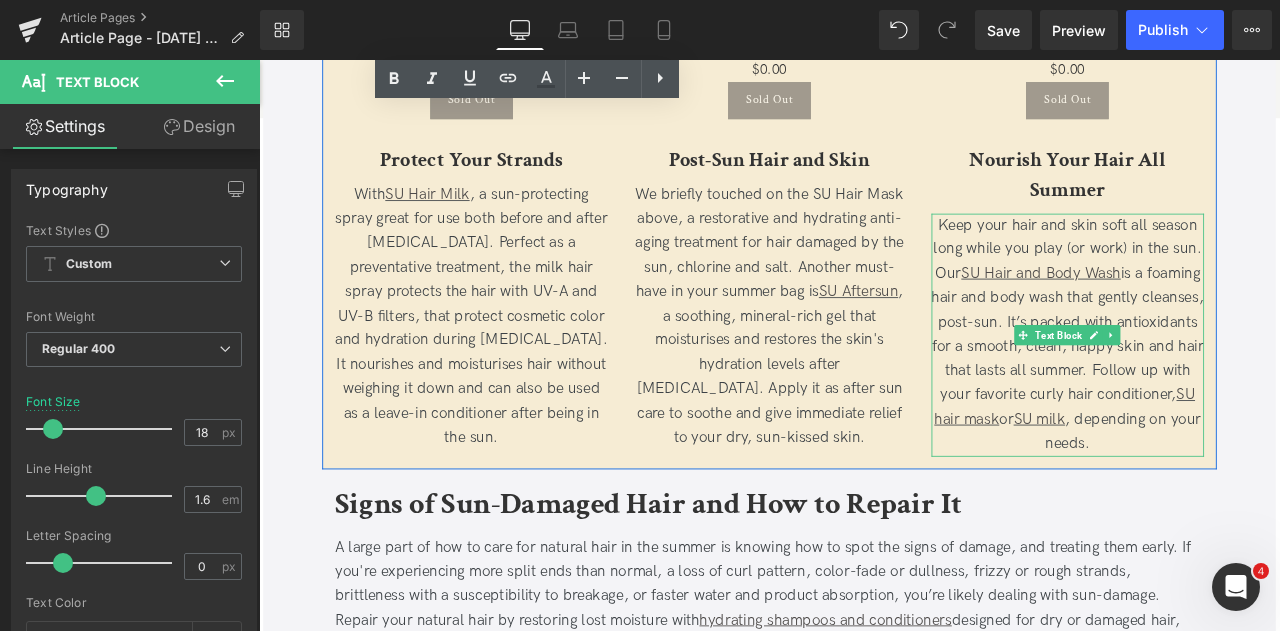 click on "Keep your hair and skin soft all season long while you play (or work) in the sun. Our  SU Hair and Body Wash  is a foaming hair and body wash that gently cleanses, post-sun. It’s packed with antioxidants for a smooth, clean, happy skin and hair that lasts all summer. Follow up with your favorite curly hair conditioner,  SU hair mask  or  SU milk , depending on your needs." at bounding box center [1217, 386] 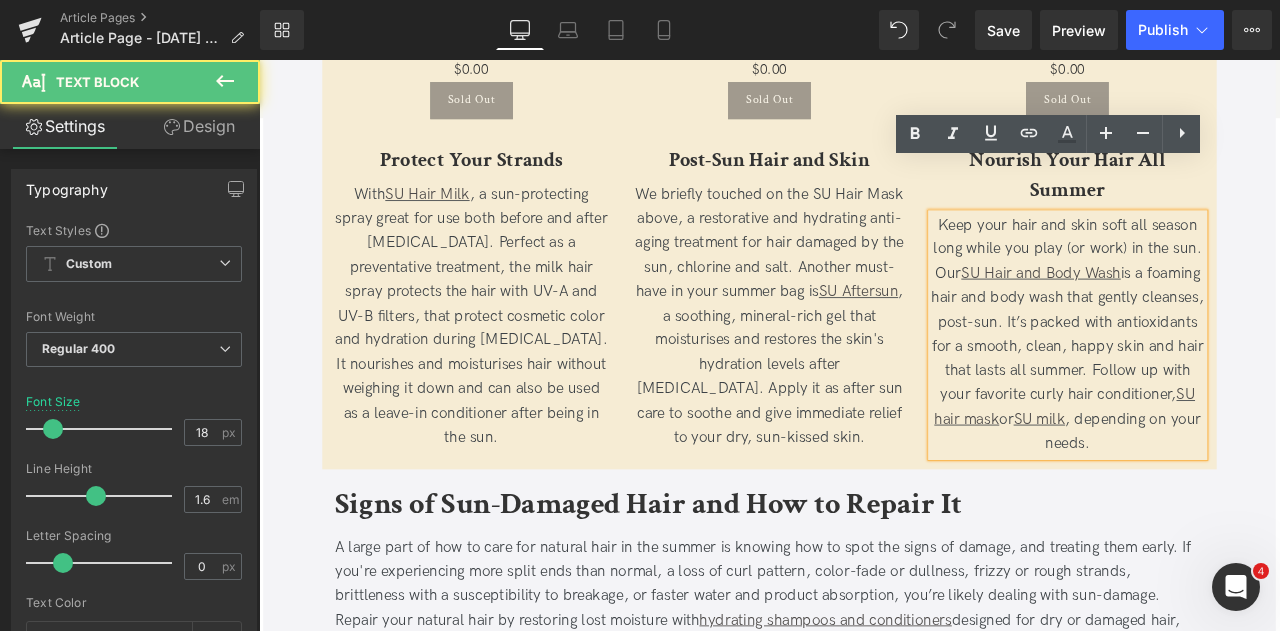 click on "Keep your hair and skin soft all season long while you play (or work) in the sun. Our  SU Hair and Body Wash  is a foaming hair and body wash that gently cleanses, post-sun. It’s packed with antioxidants for a smooth, clean, happy skin and hair that lasts all summer. Follow up with your favorite curly hair conditioner,  SU hair mask  or  SU milk , depending on your needs." at bounding box center [1217, 386] 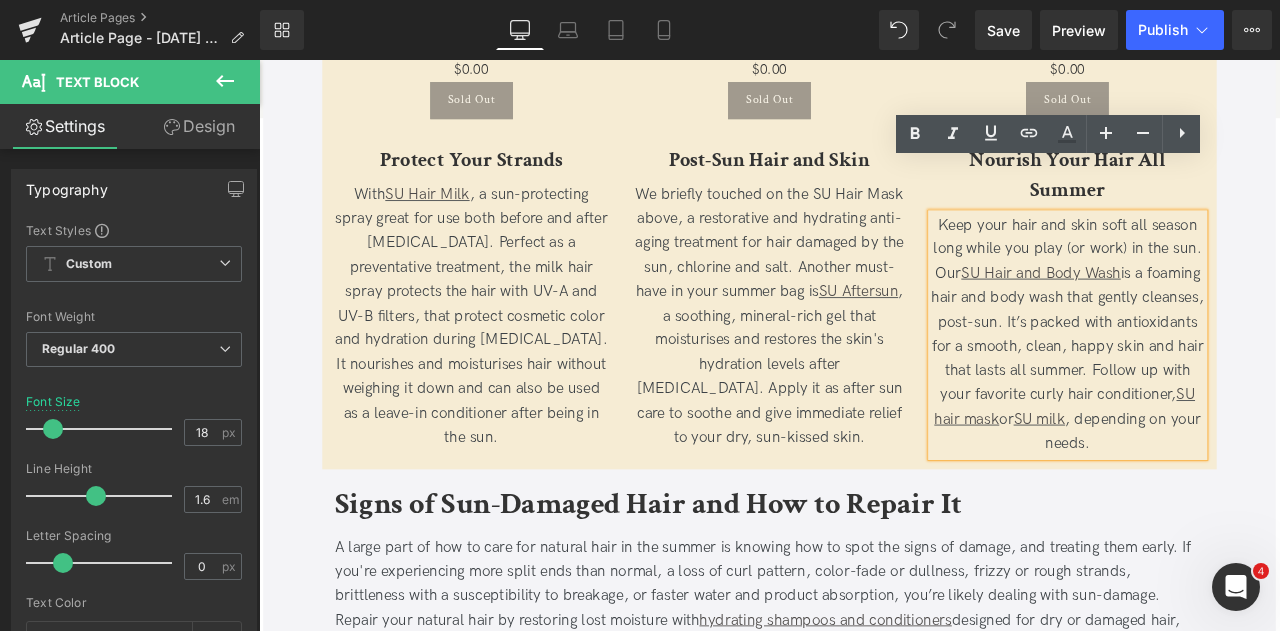 type 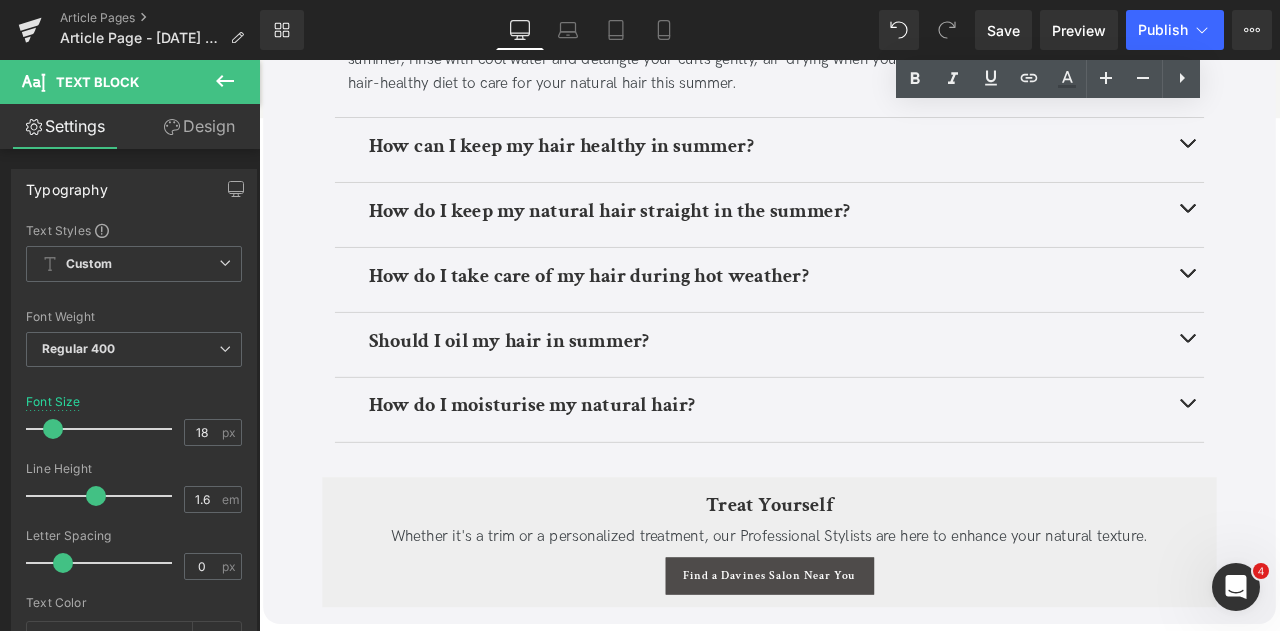 scroll, scrollTop: 3691, scrollLeft: 0, axis: vertical 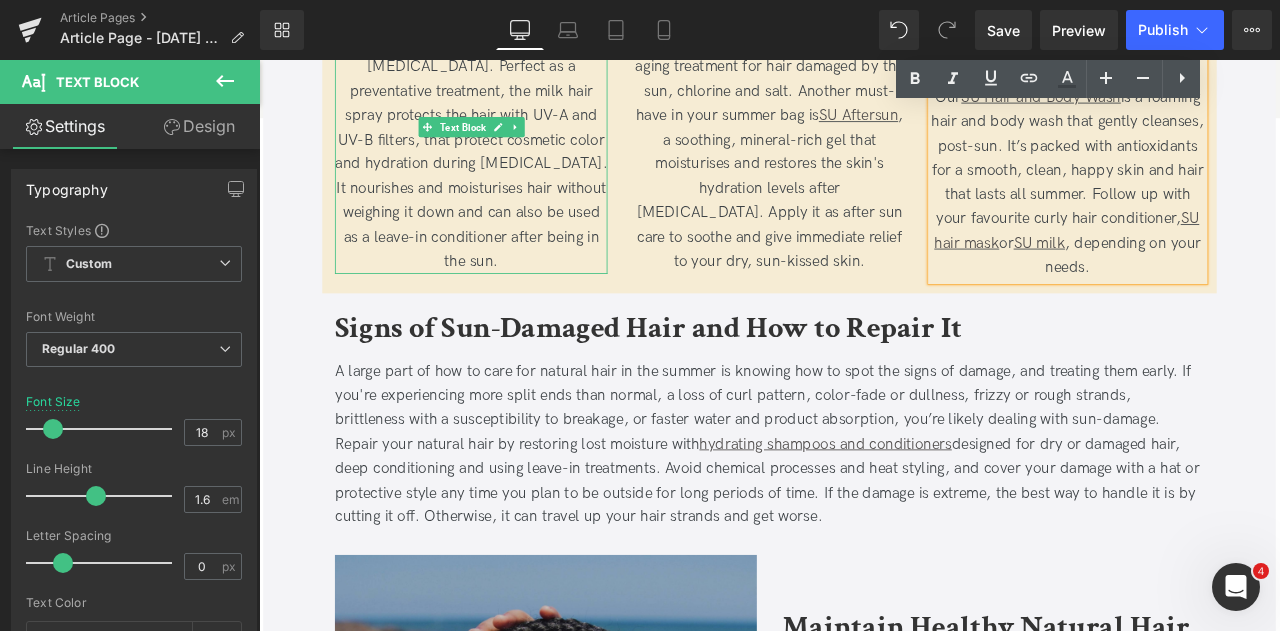 click on "With  SU Hair Milk , a sun-protecting spray great for use both before and after [MEDICAL_DATA]. Perfect as a preventative treatment, the milk hair spray protects the hair with UV-A and UV-B filters, that protect cosmetic color and hydration during [MEDICAL_DATA]. It nourishes and moisturises hair without weighing it down and can also be used as a leave-in conditioner after being in the sun." at bounding box center (510, 155) 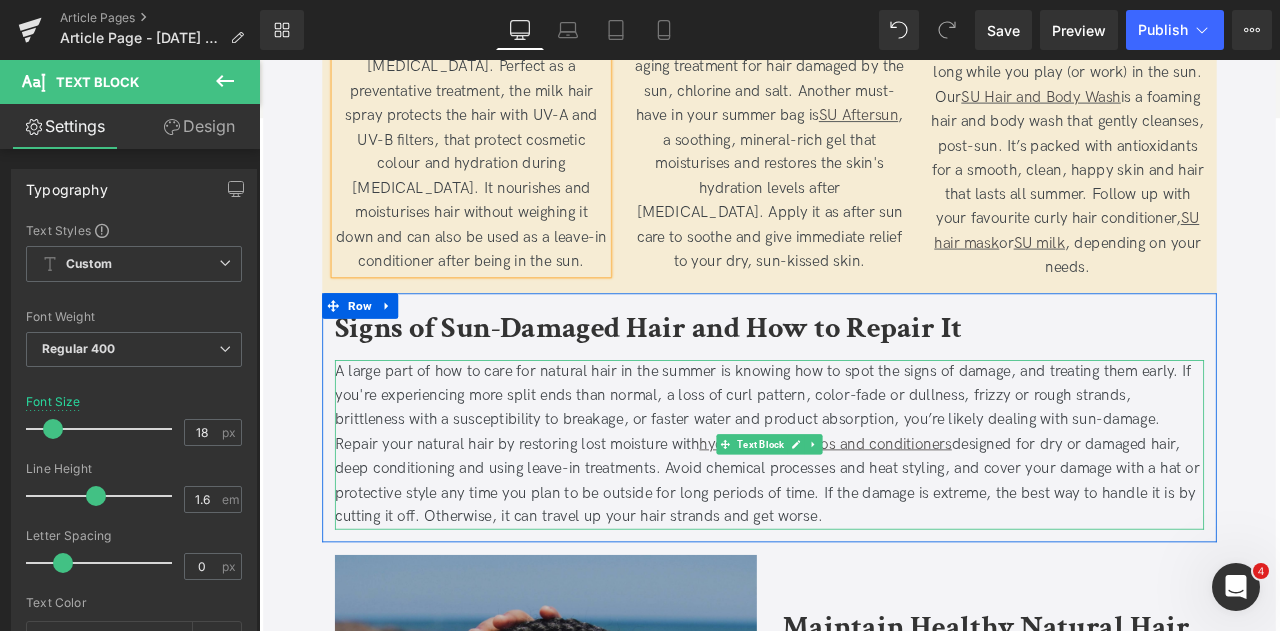 click on "A large part of how to care for natural hair in the summer is knowing how to spot the signs of damage, and treating them early. If you're experiencing more split ends than normal, a loss of curl pattern, color-fade or dullness, frizzy or rough strands, brittleness with a susceptibility to breakage, or faster water and product absorption, you’re likely dealing with sun-damage. Repair your natural hair by restoring lost moisture with  hydrating shampoos and conditioners  designed for dry or damaged hair, deep conditioning and using leave-in treatments. Avoid chemical processes and heat styling, and cover your damage with a hat or protective style any time you plan to be outside for long periods of time. If the damage is extreme, the best way to handle it is by cutting it off. Otherwise, it can travel up your hair strands and get worse." at bounding box center [864, 516] 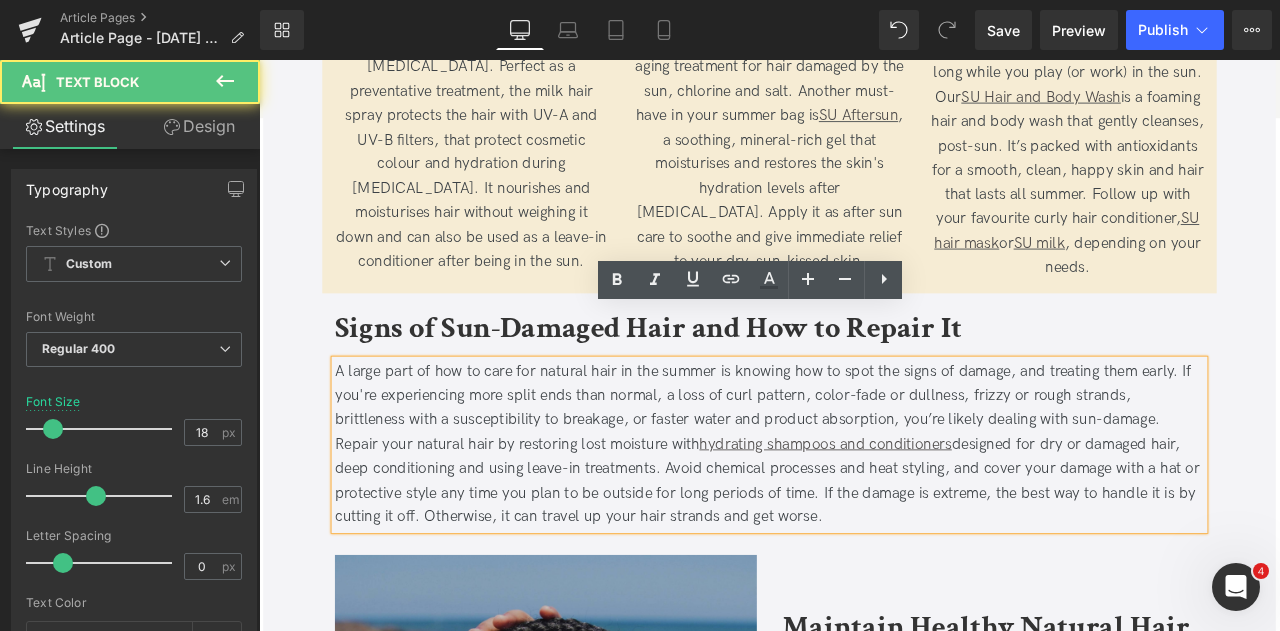 click on "A large part of how to care for natural hair in the summer is knowing how to spot the signs of damage, and treating them early. If you're experiencing more split ends than normal, a loss of curl pattern, color-fade or dullness, frizzy or rough strands, brittleness with a susceptibility to breakage, or faster water and product absorption, you’re likely dealing with sun-damage. Repair your natural hair by restoring lost moisture with  hydrating shampoos and conditioners  designed for dry or damaged hair, deep conditioning and using leave-in treatments. Avoid chemical processes and heat styling, and cover your damage with a hat or protective style any time you plan to be outside for long periods of time. If the damage is extreme, the best way to handle it is by cutting it off. Otherwise, it can travel up your hair strands and get worse." at bounding box center [864, 516] 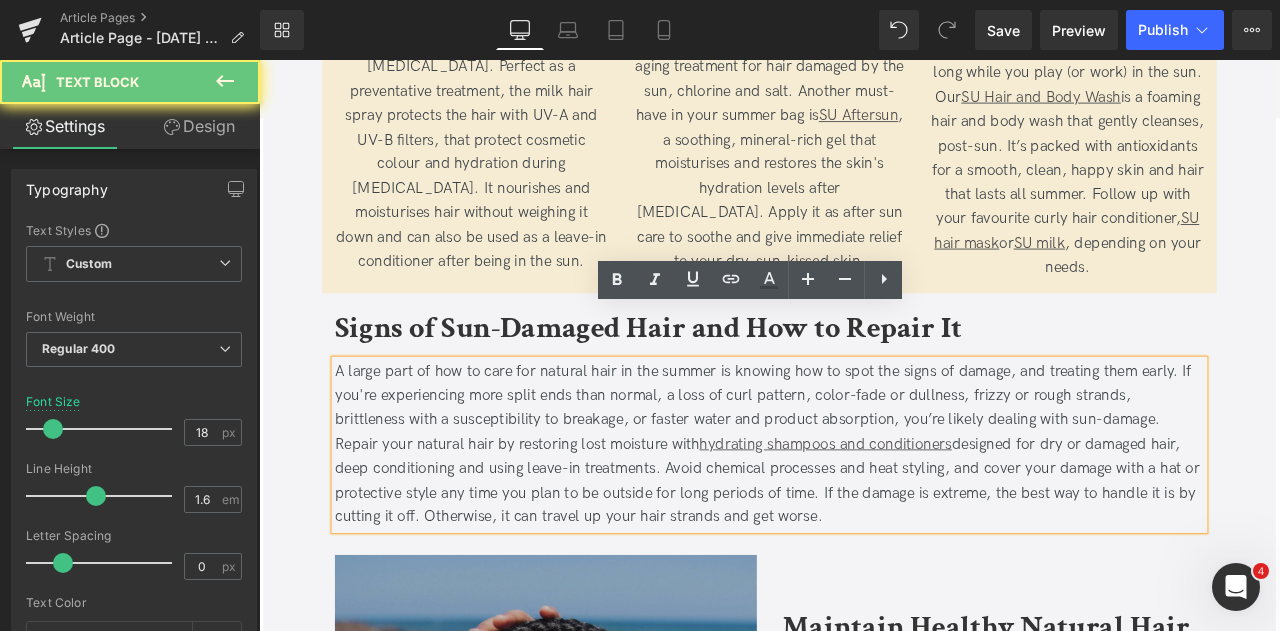 type 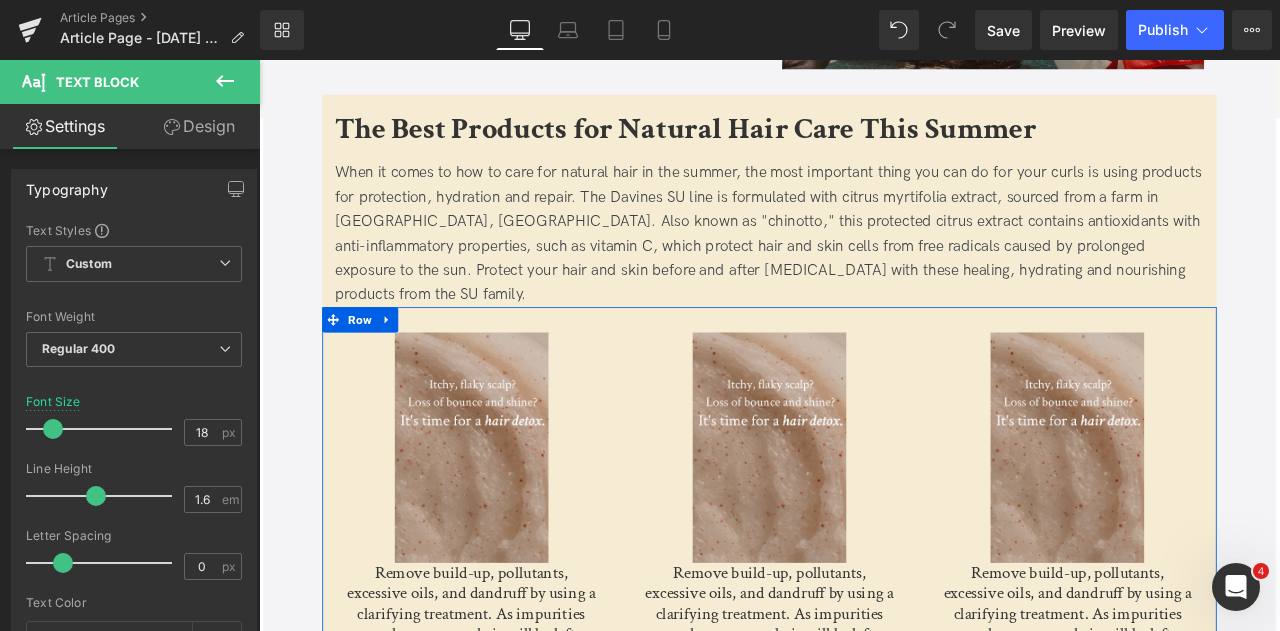scroll, scrollTop: 2767, scrollLeft: 0, axis: vertical 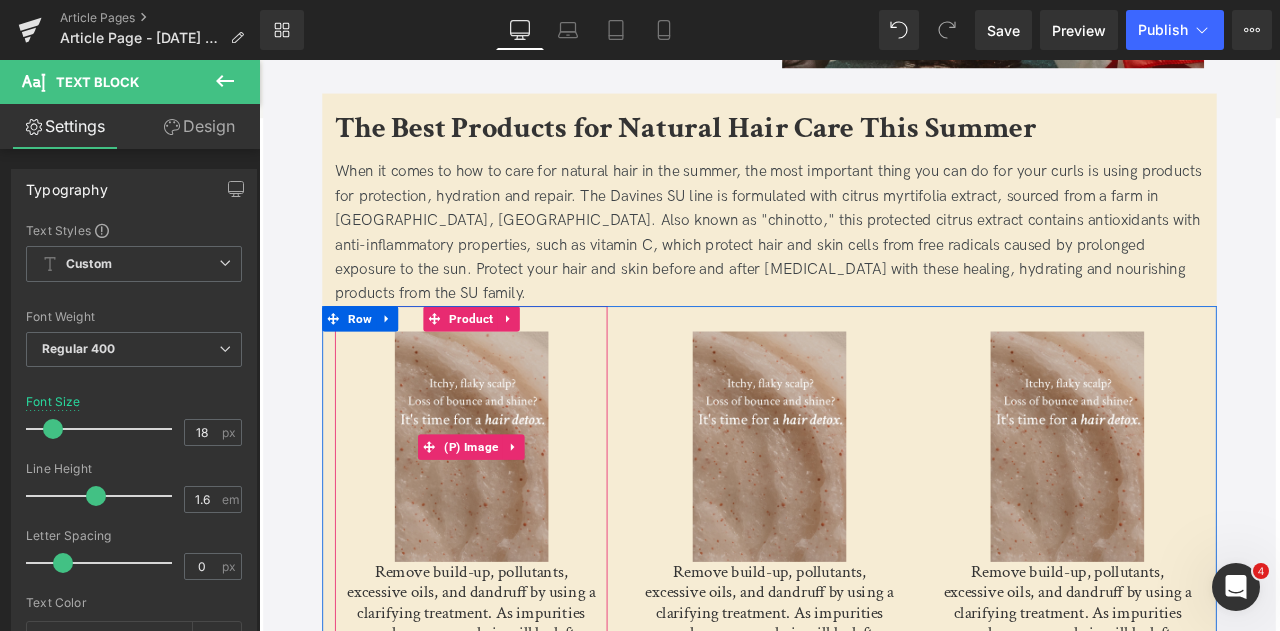 click at bounding box center (511, 518) 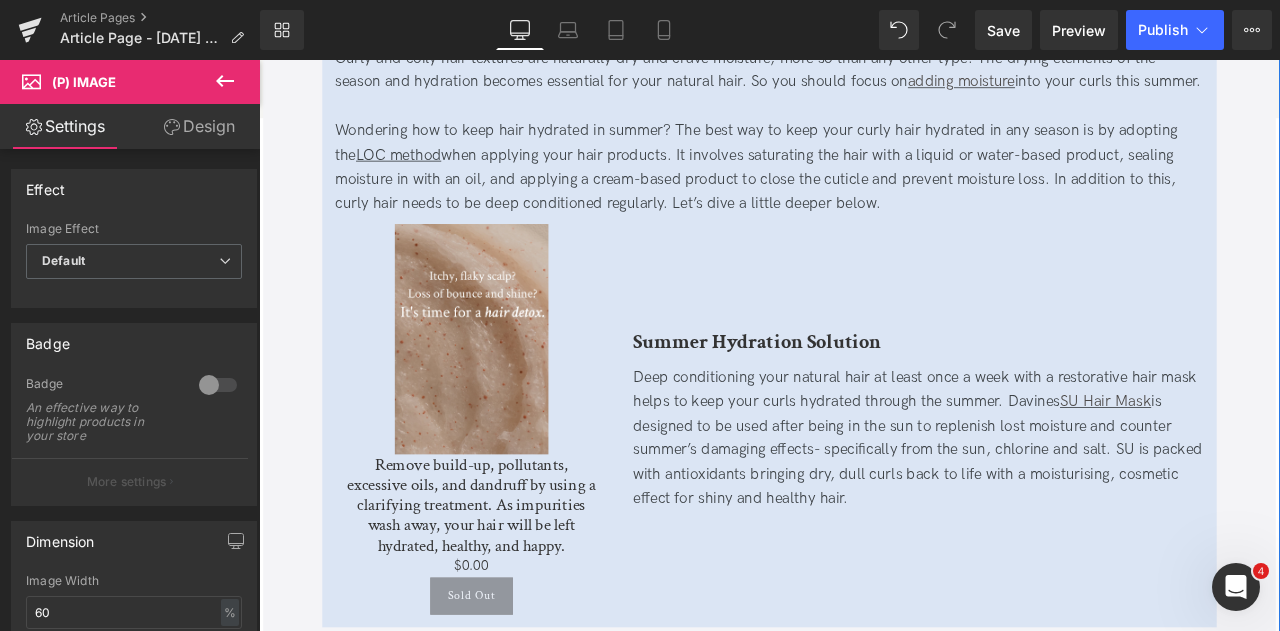 scroll, scrollTop: 1081, scrollLeft: 0, axis: vertical 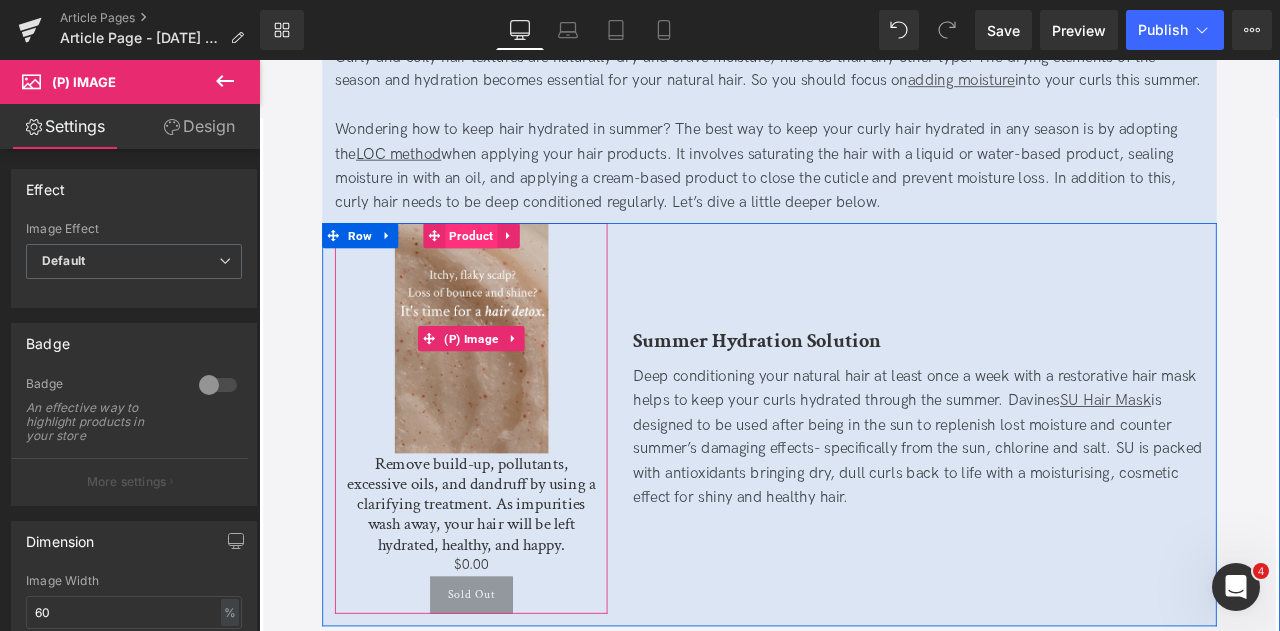 click on "Product" at bounding box center (511, 268) 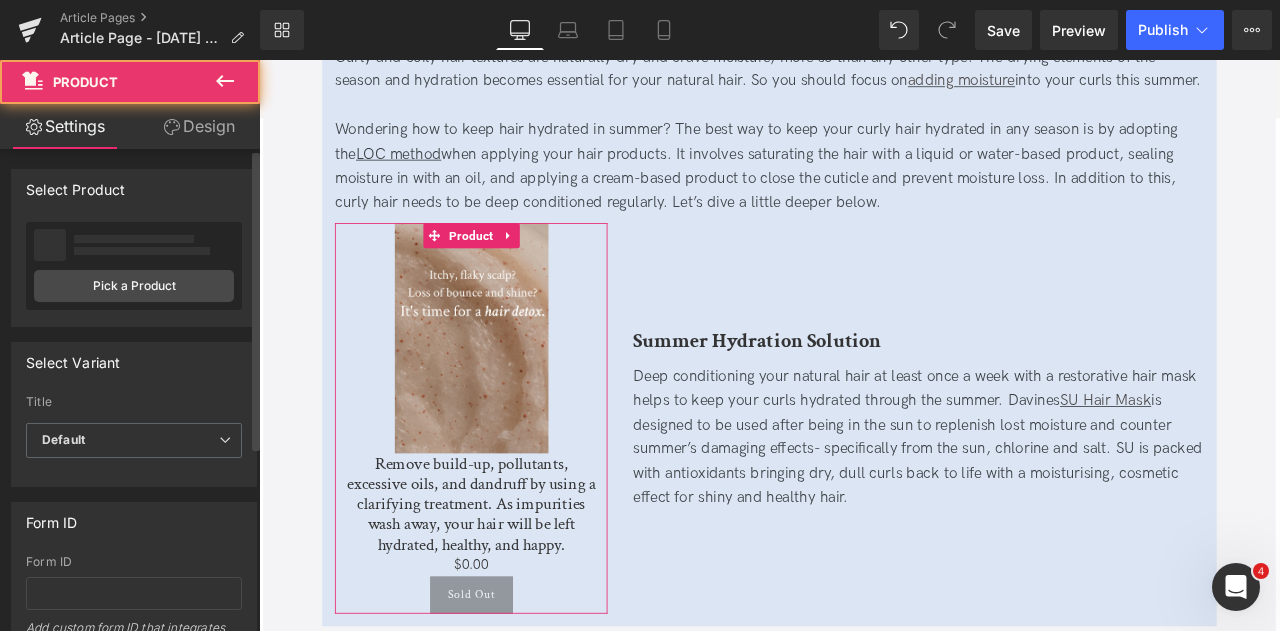 click on "No product selected Pick a Product" at bounding box center [134, 266] 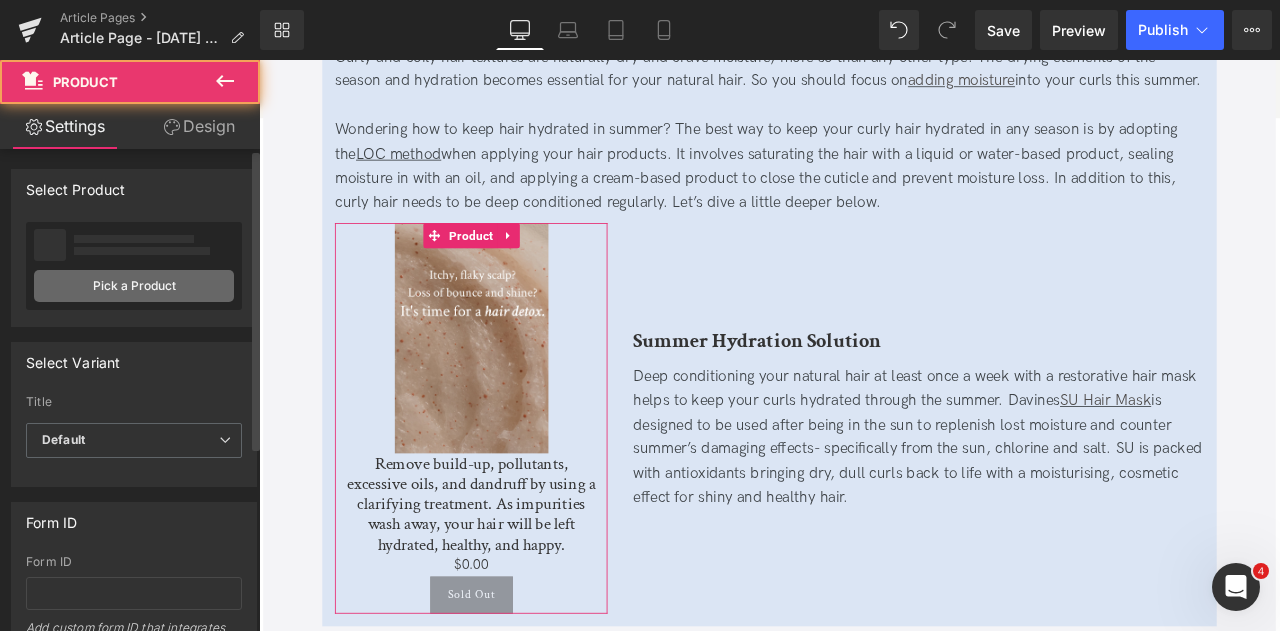 click on "Pick a Product" at bounding box center (134, 286) 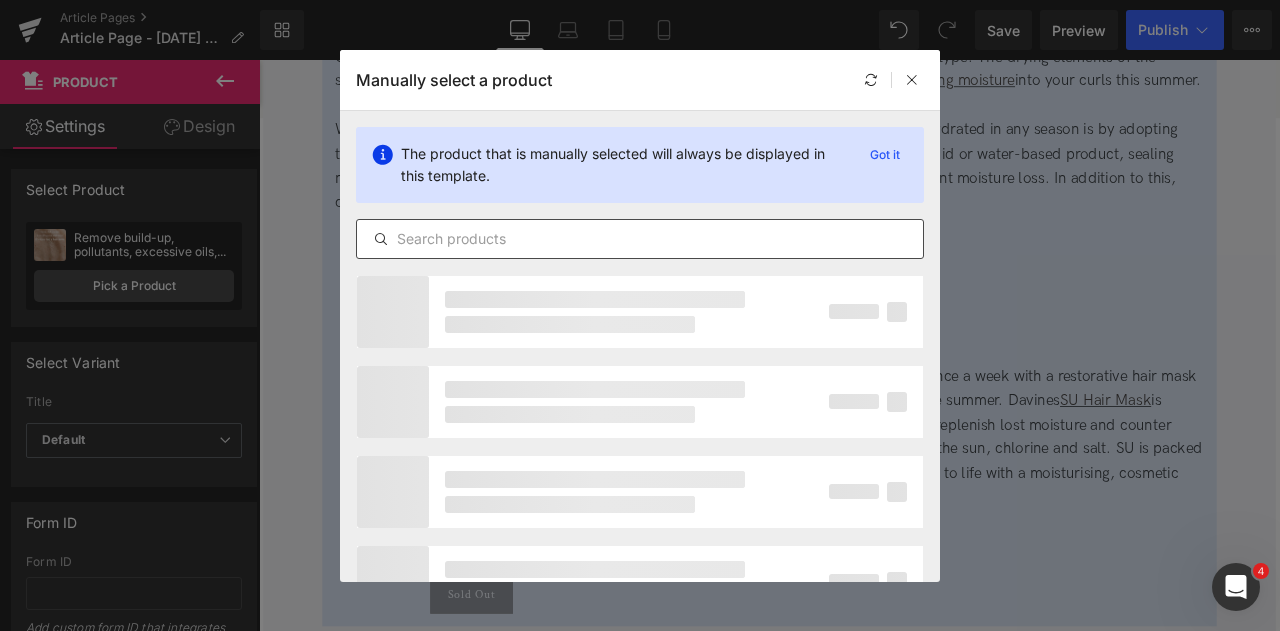 click at bounding box center (640, 239) 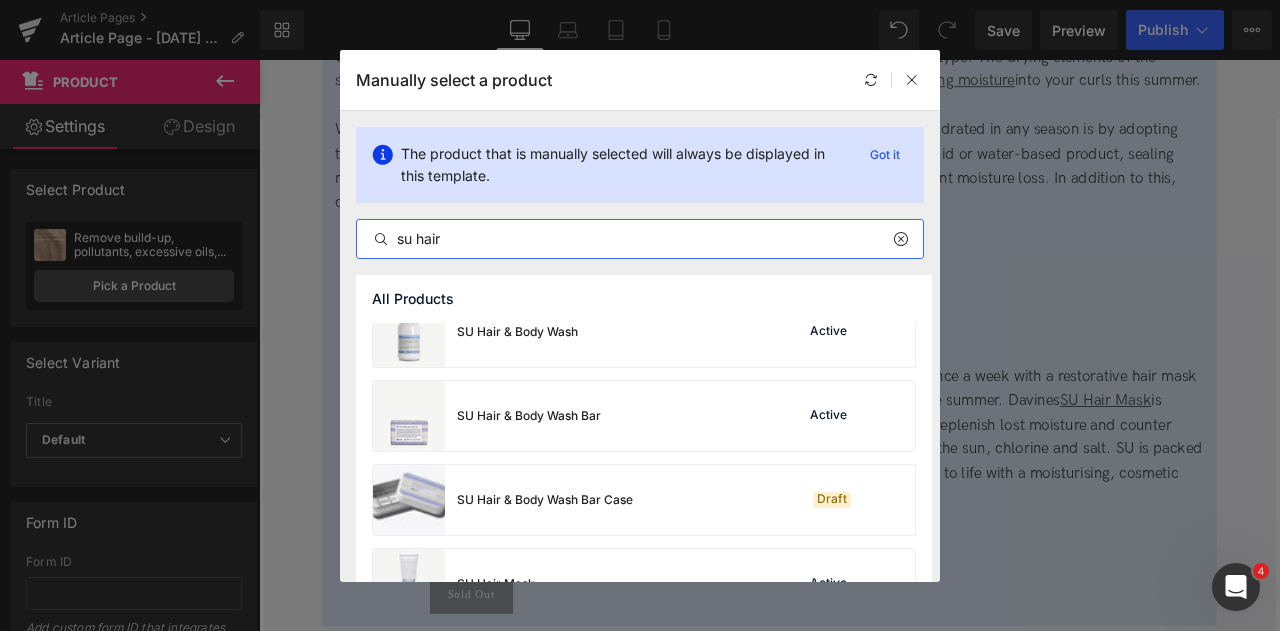 scroll, scrollTop: 387, scrollLeft: 0, axis: vertical 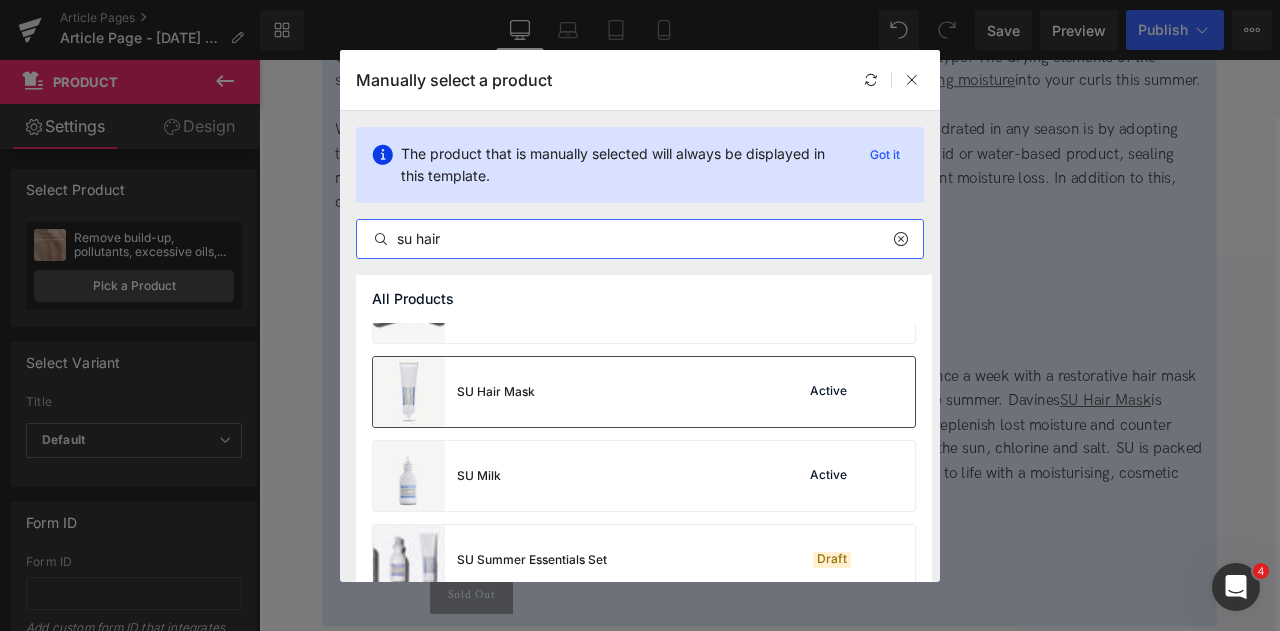 type on "su hair" 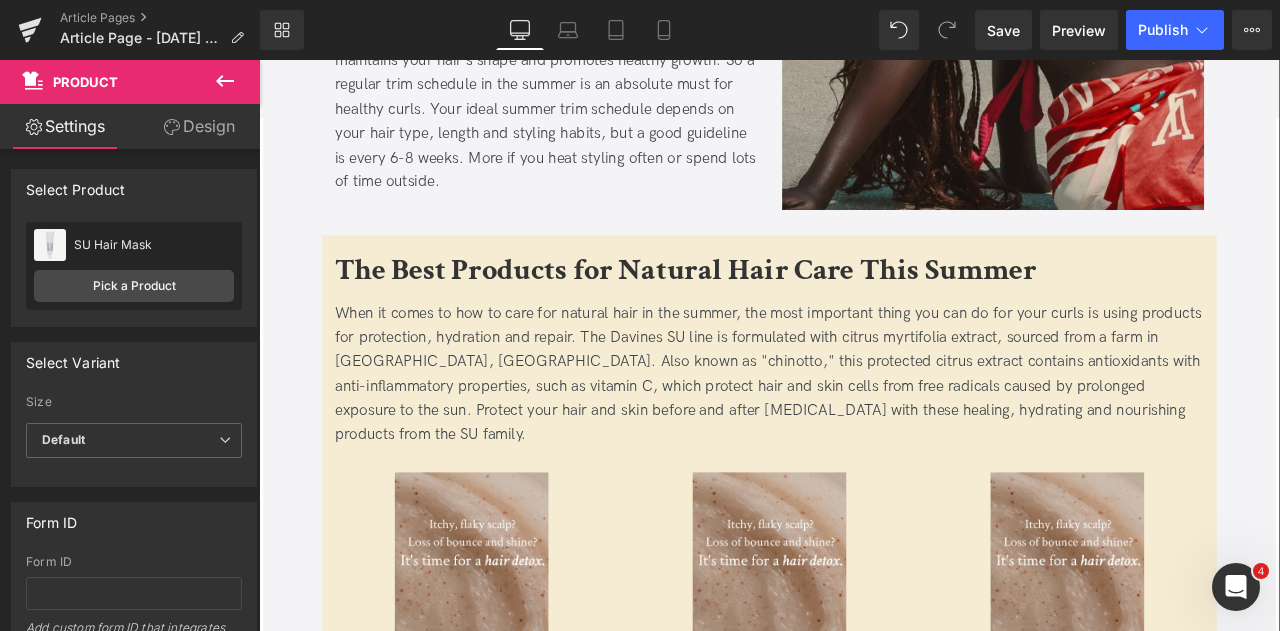 scroll, scrollTop: 2863, scrollLeft: 0, axis: vertical 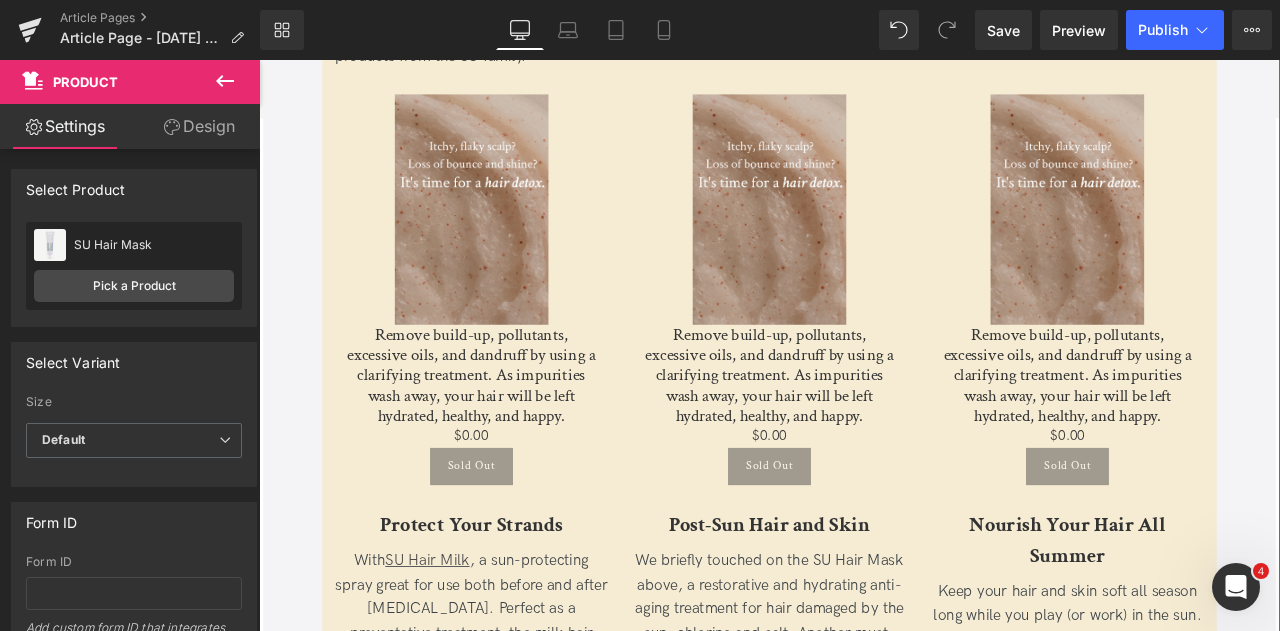 click on "Sale Off
(P) Image" at bounding box center [510, 237] 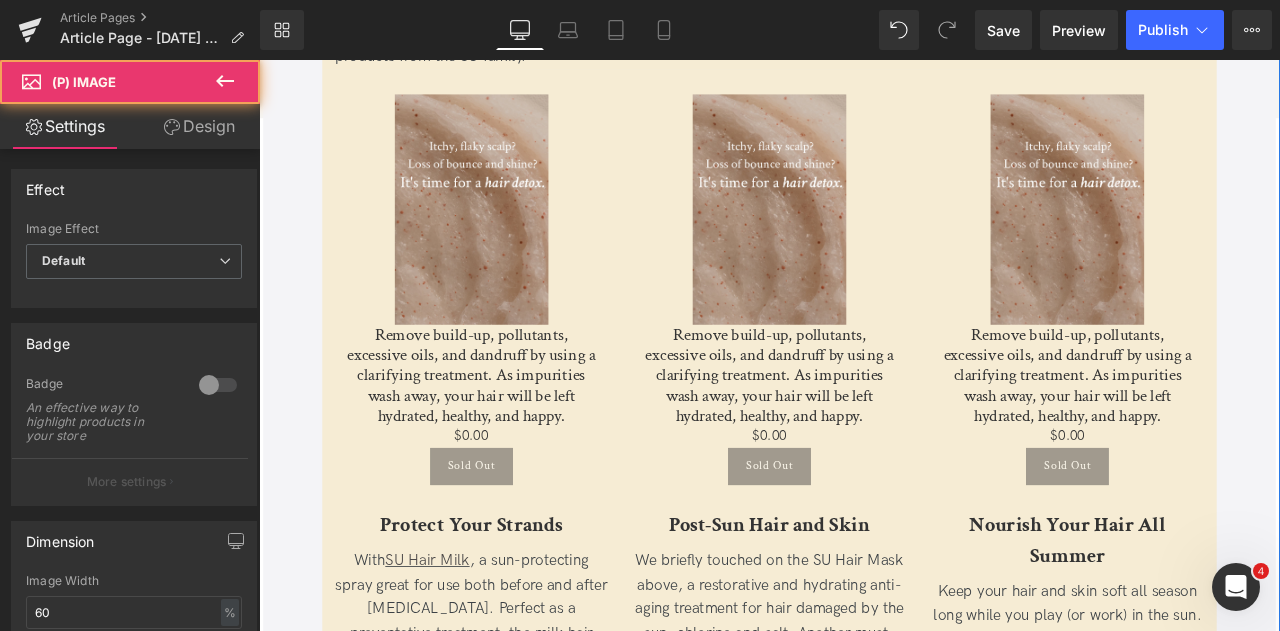 scroll, scrollTop: 2604, scrollLeft: 0, axis: vertical 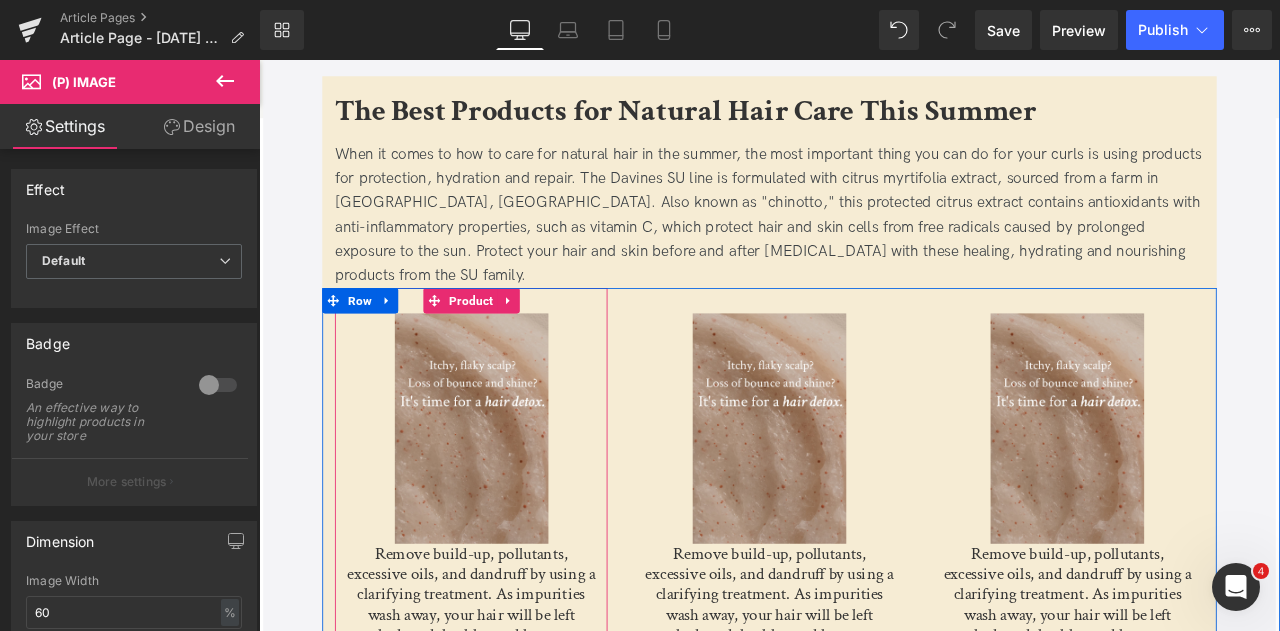 click on "Product" at bounding box center (511, 345) 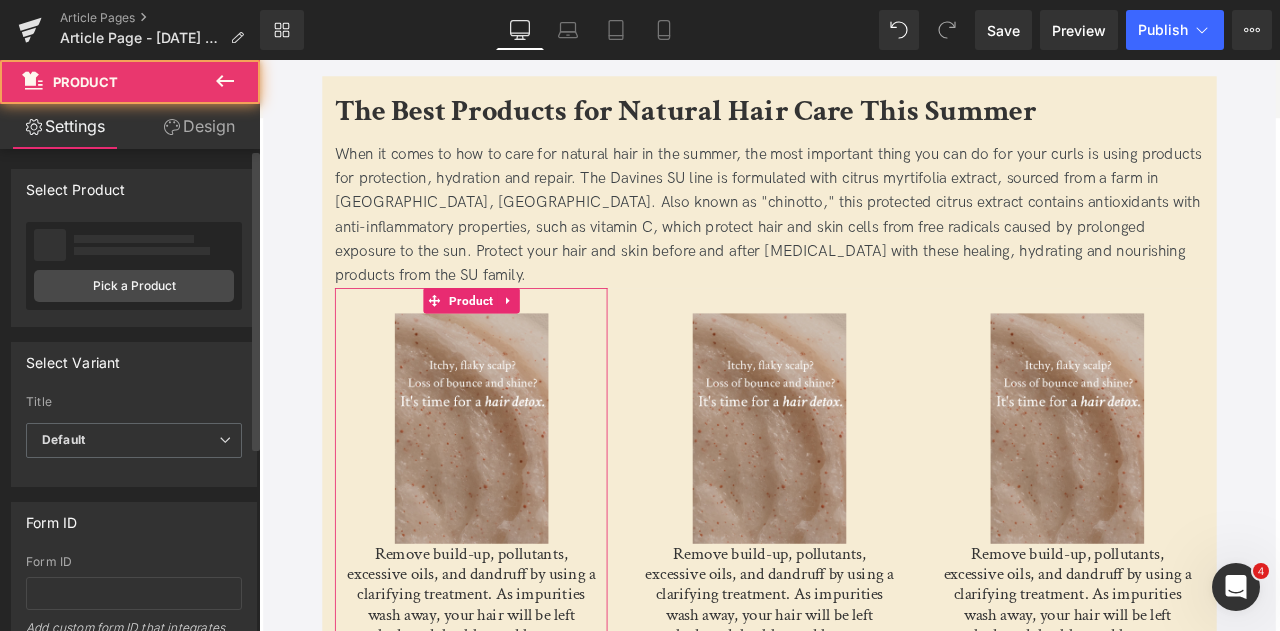 click on "No product selected MELU Hair Shield Pick a Product" at bounding box center (134, 266) 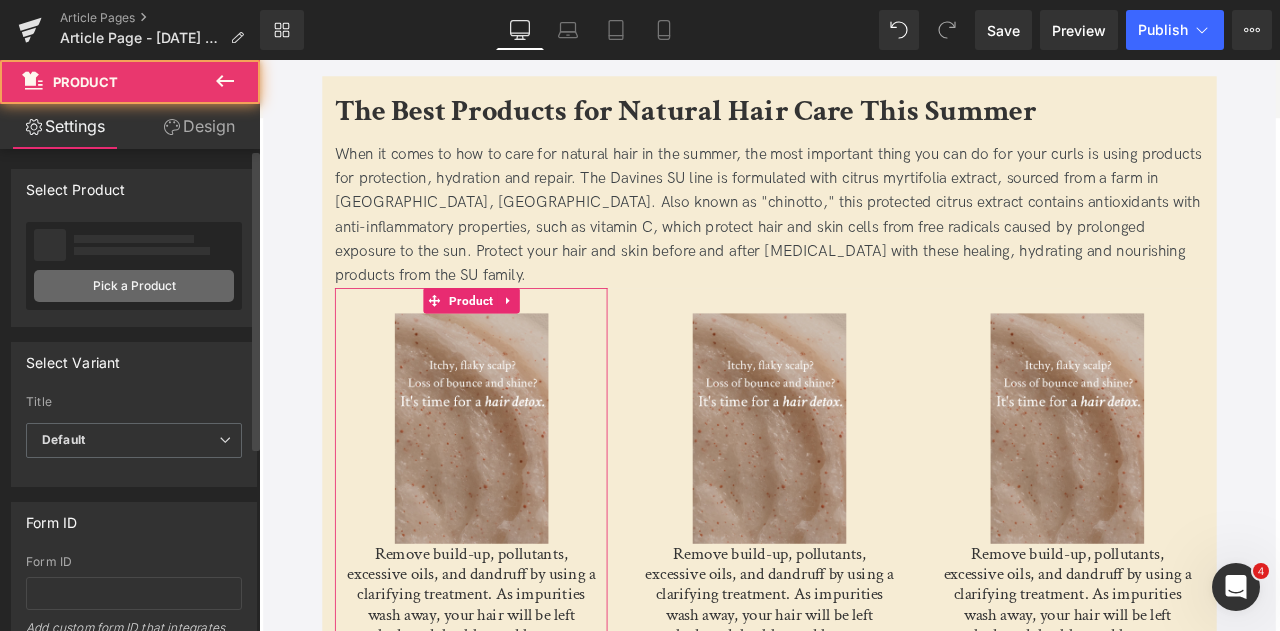 click on "Pick a Product" at bounding box center [134, 286] 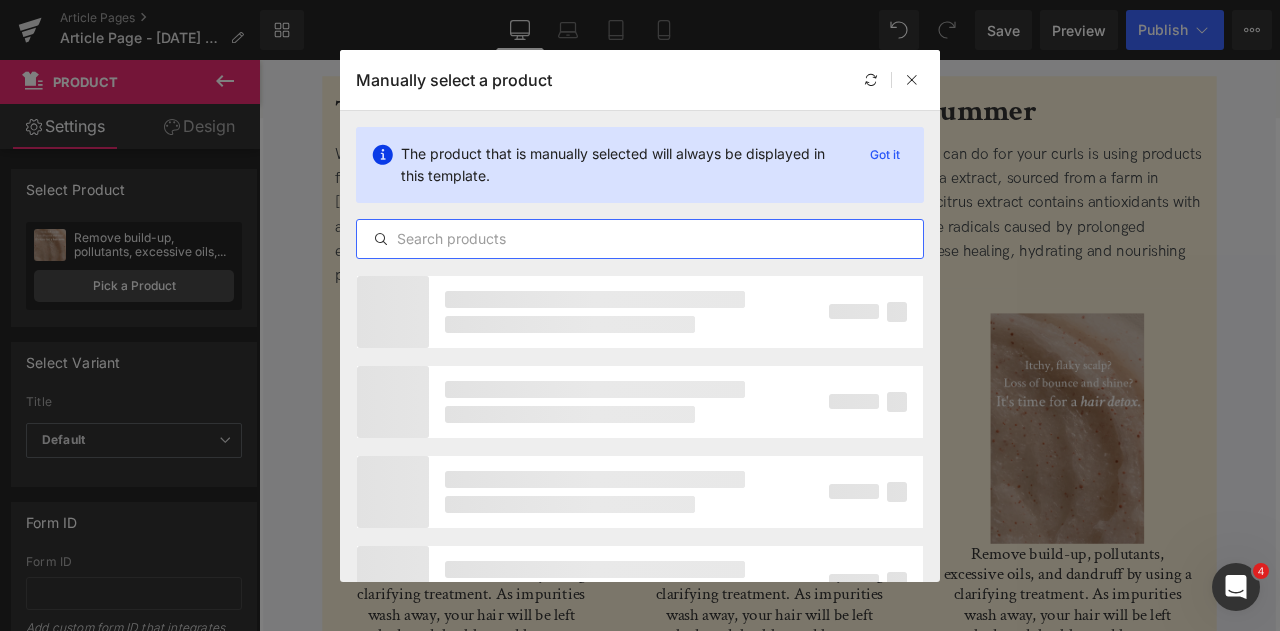 click at bounding box center (640, 239) 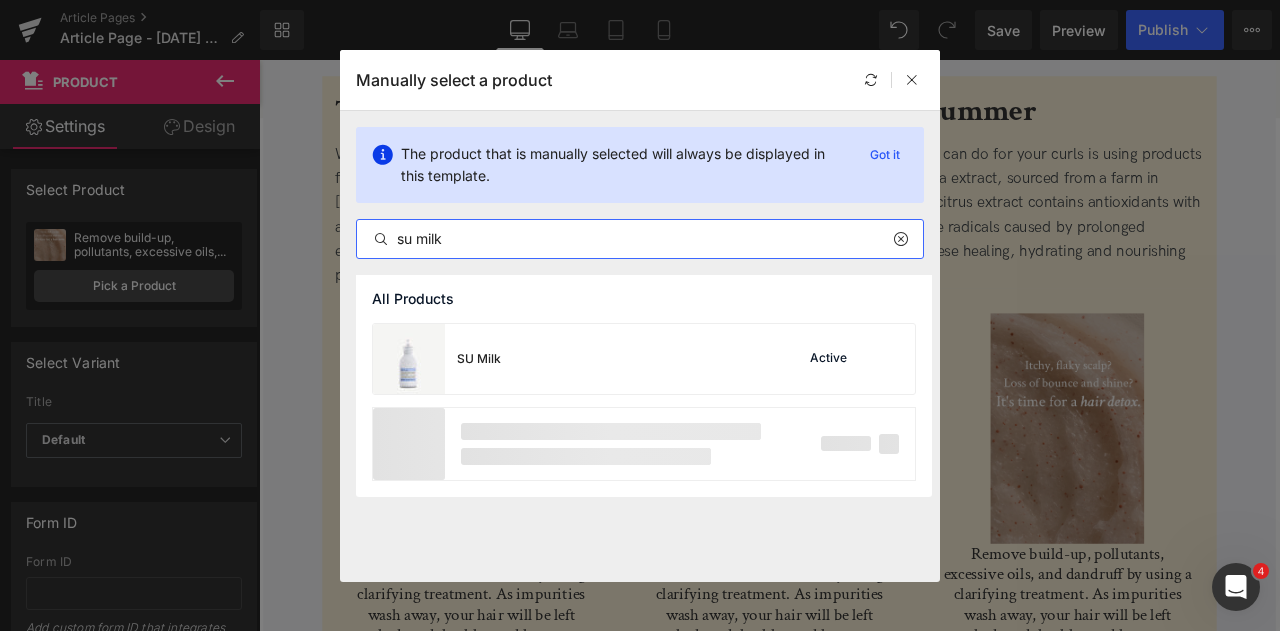 type on "su milk" 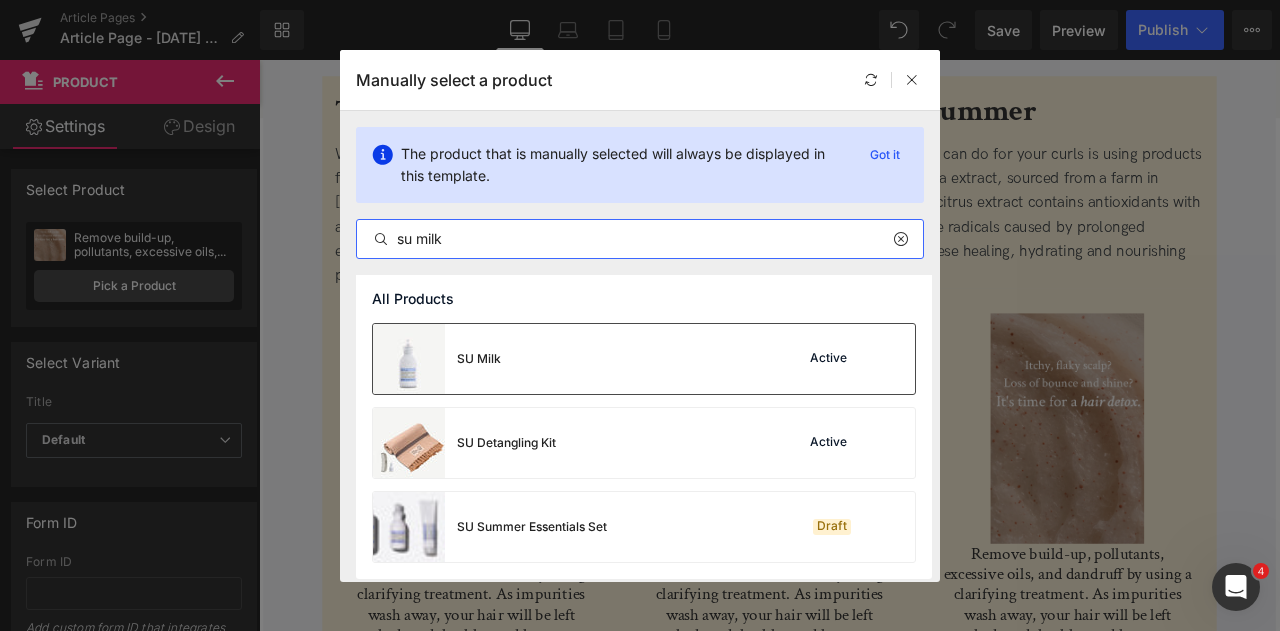 click on "SU Milk Active" at bounding box center (644, 359) 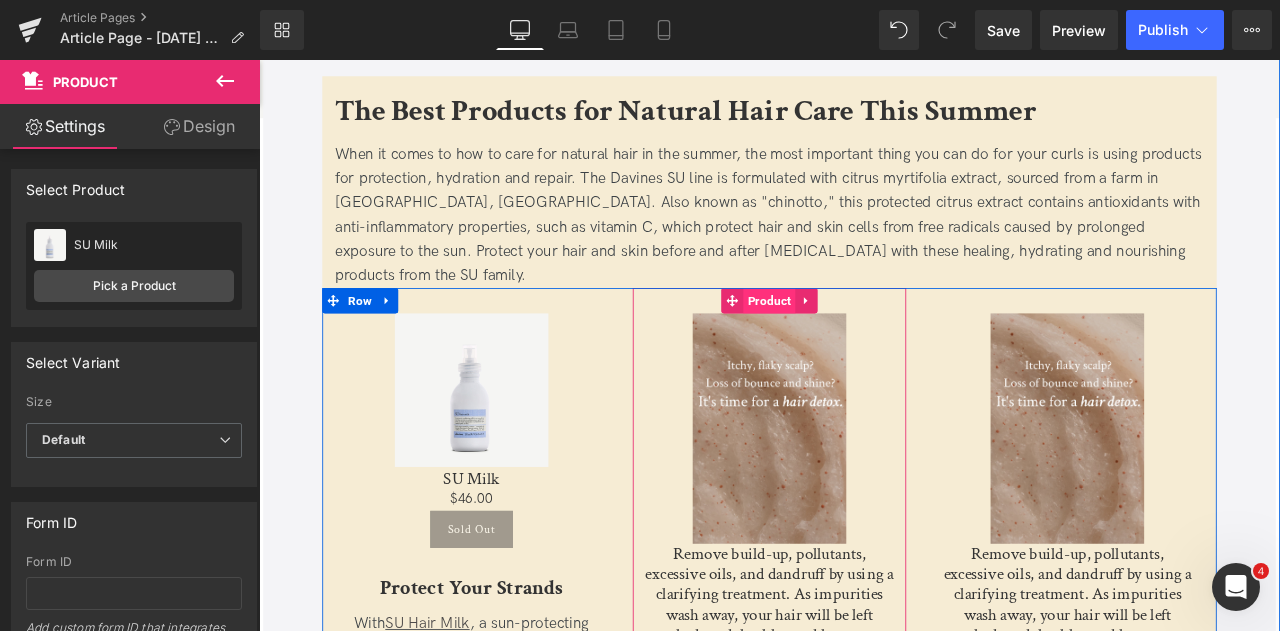 click on "Product" at bounding box center (864, 345) 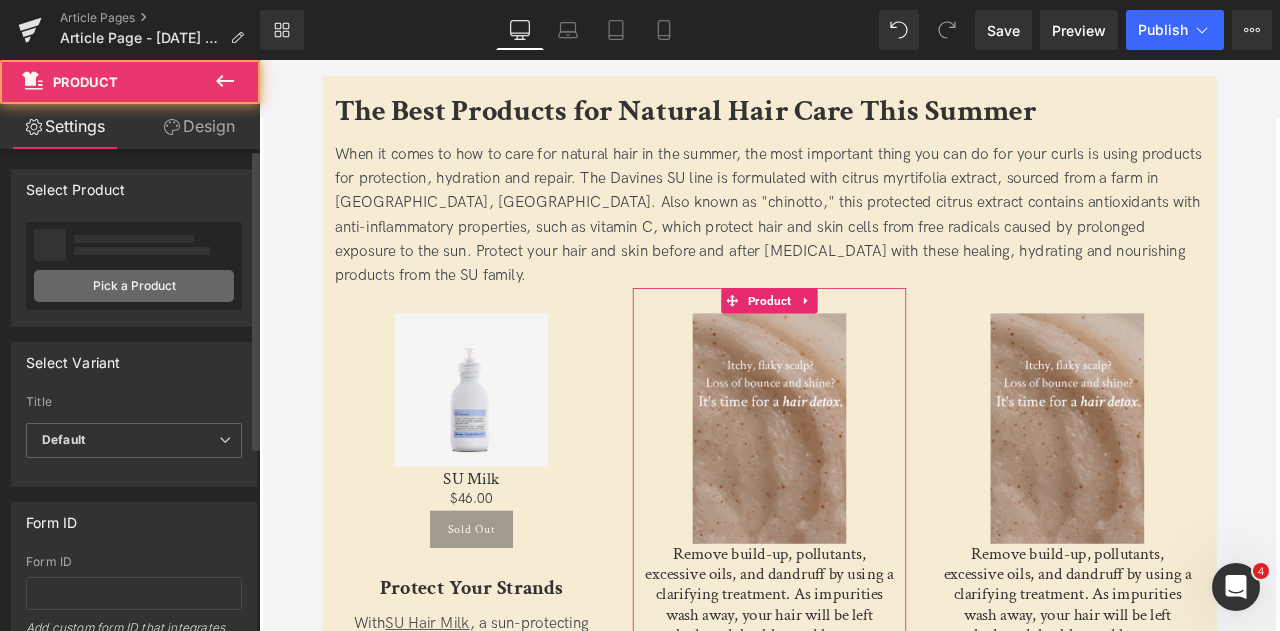 click on "Pick a Product" at bounding box center (134, 286) 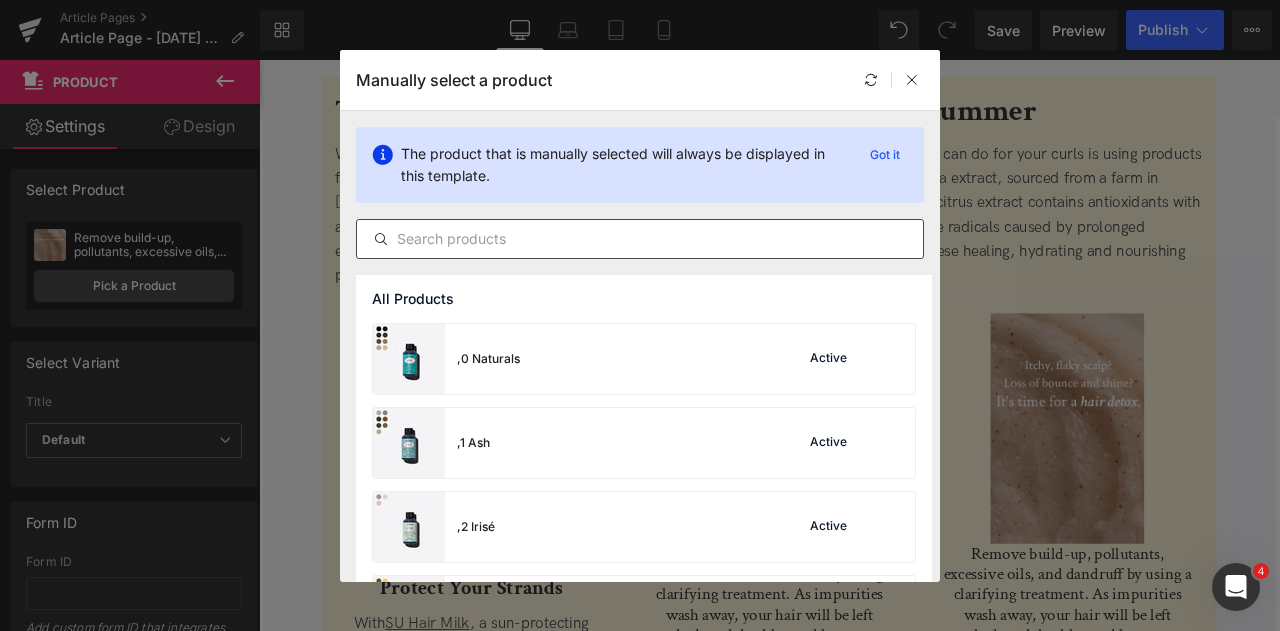 click at bounding box center [640, 239] 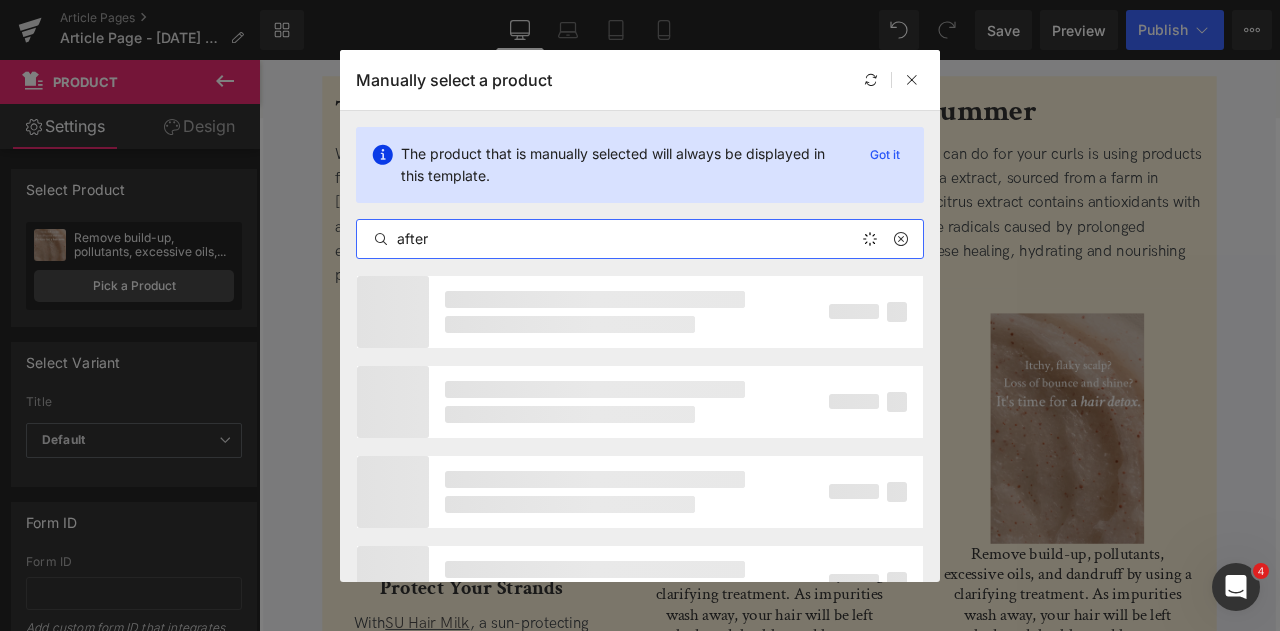 type on "after" 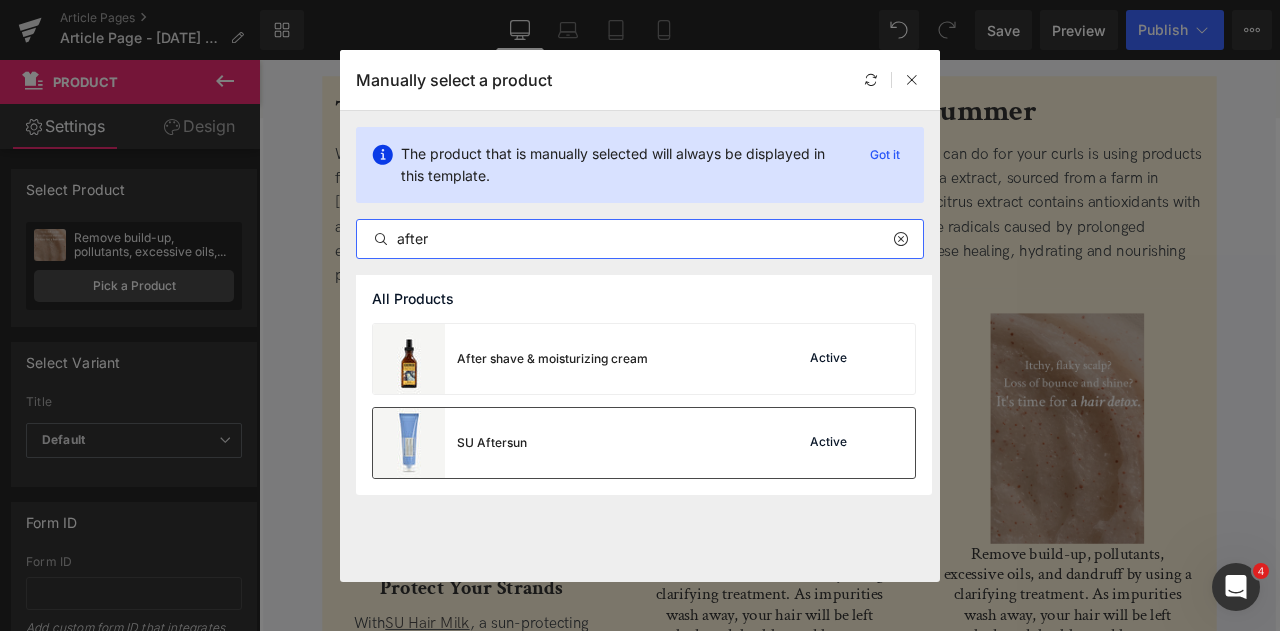 click on "SU Aftersun Active" at bounding box center (644, 443) 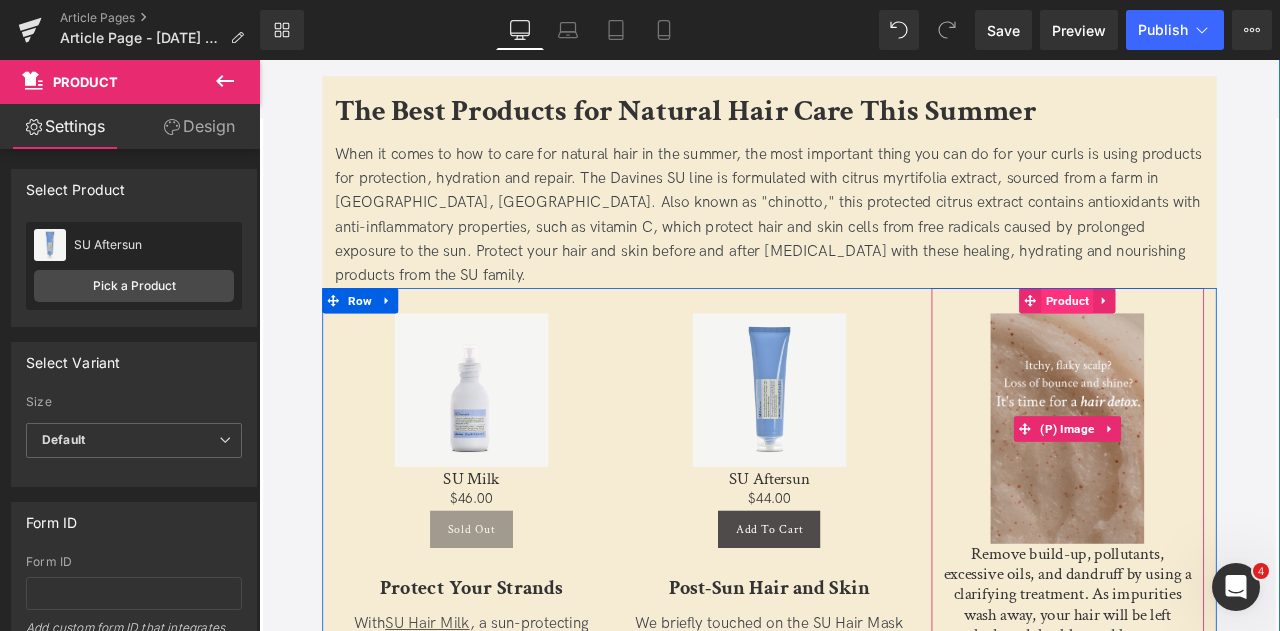 click on "Product" at bounding box center [1217, 345] 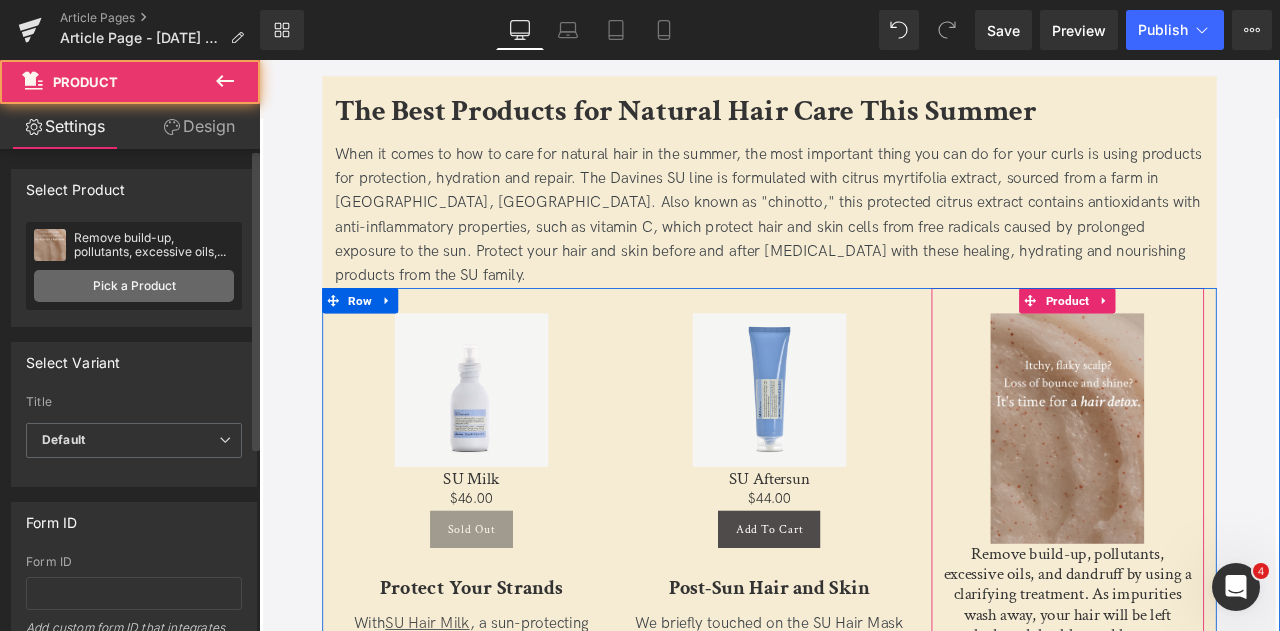 click on "Pick a Product" at bounding box center (134, 286) 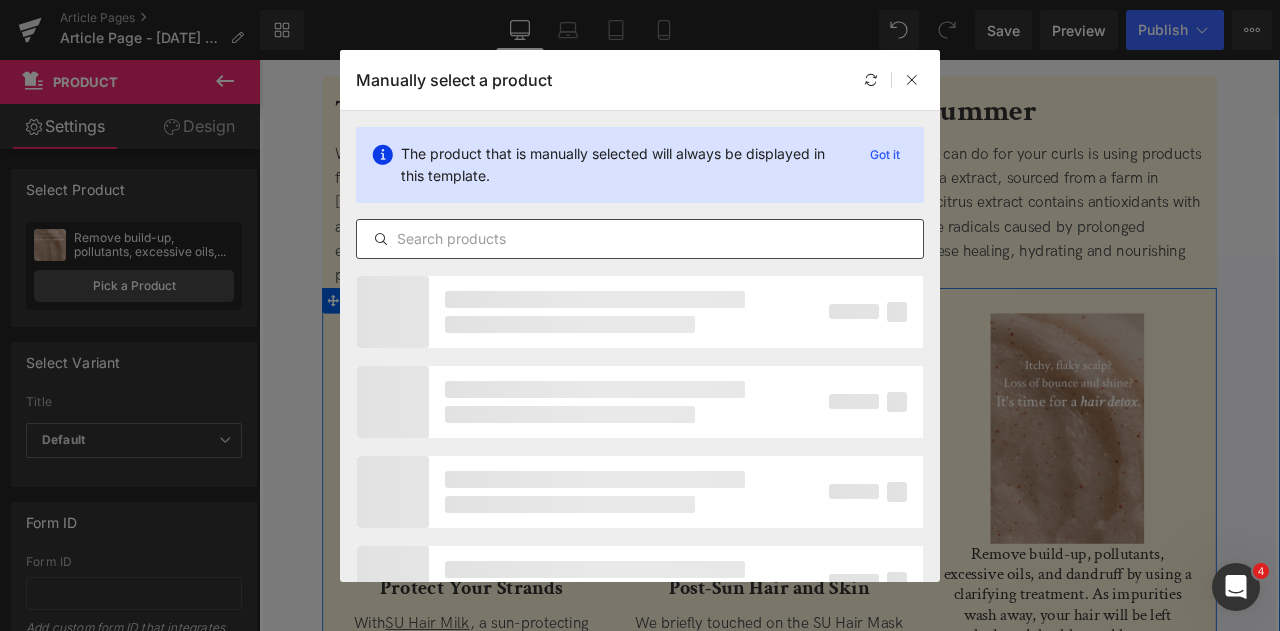 click at bounding box center (640, 239) 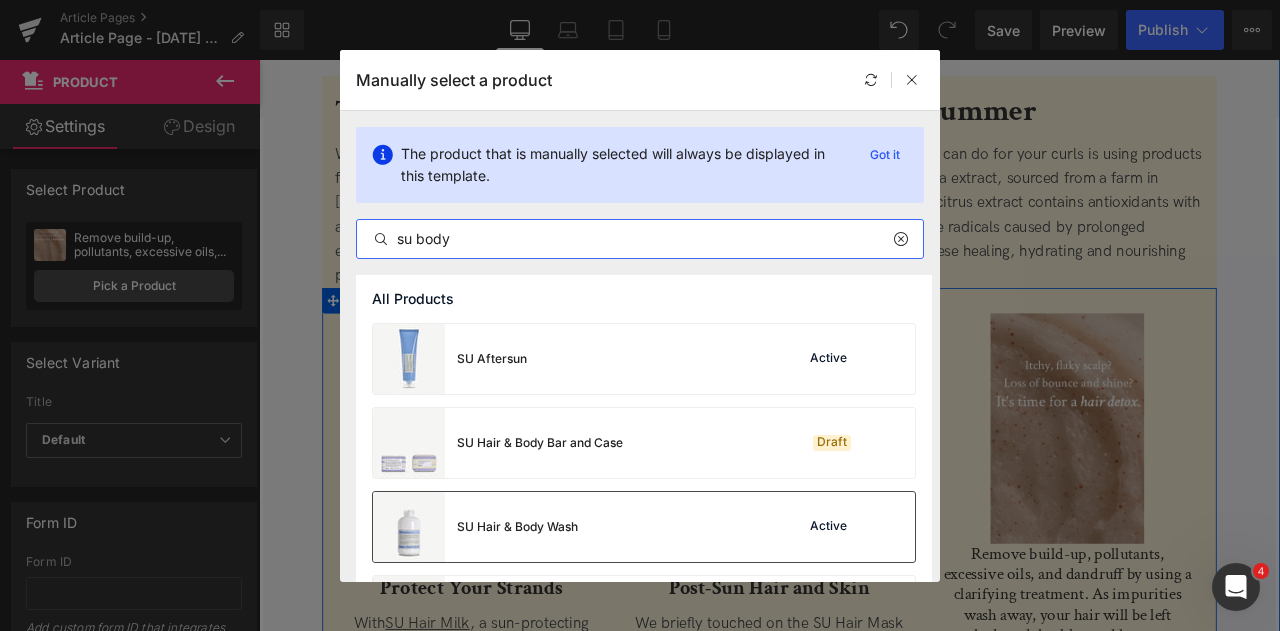 type on "su body" 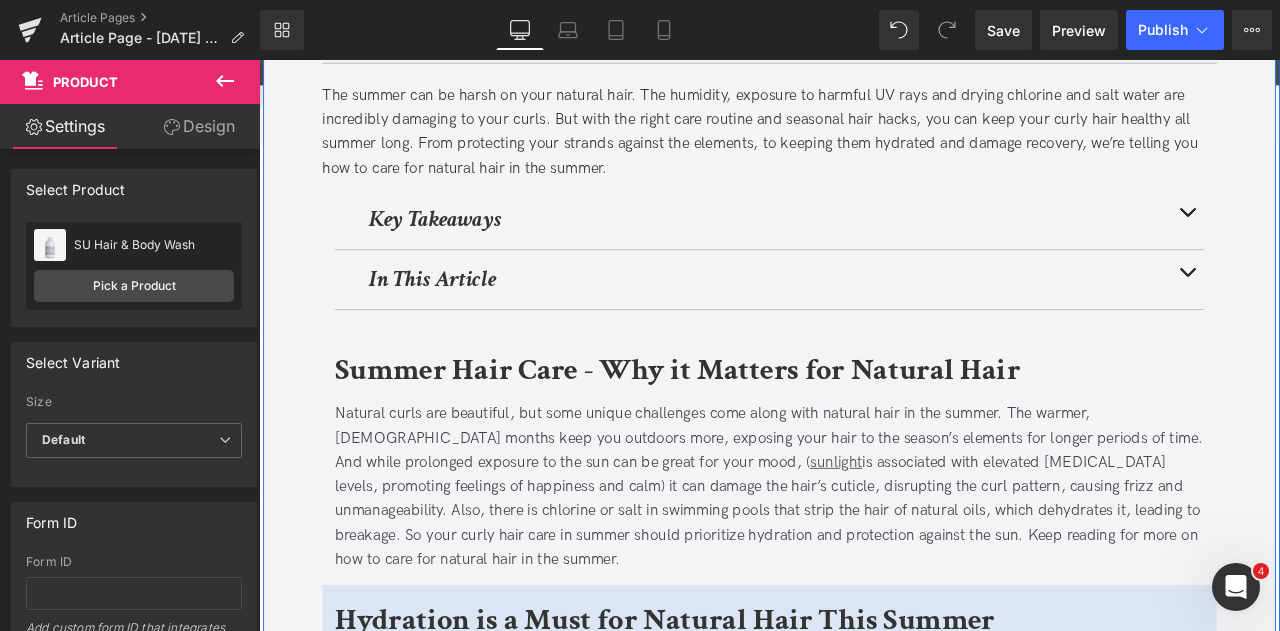scroll, scrollTop: 0, scrollLeft: 0, axis: both 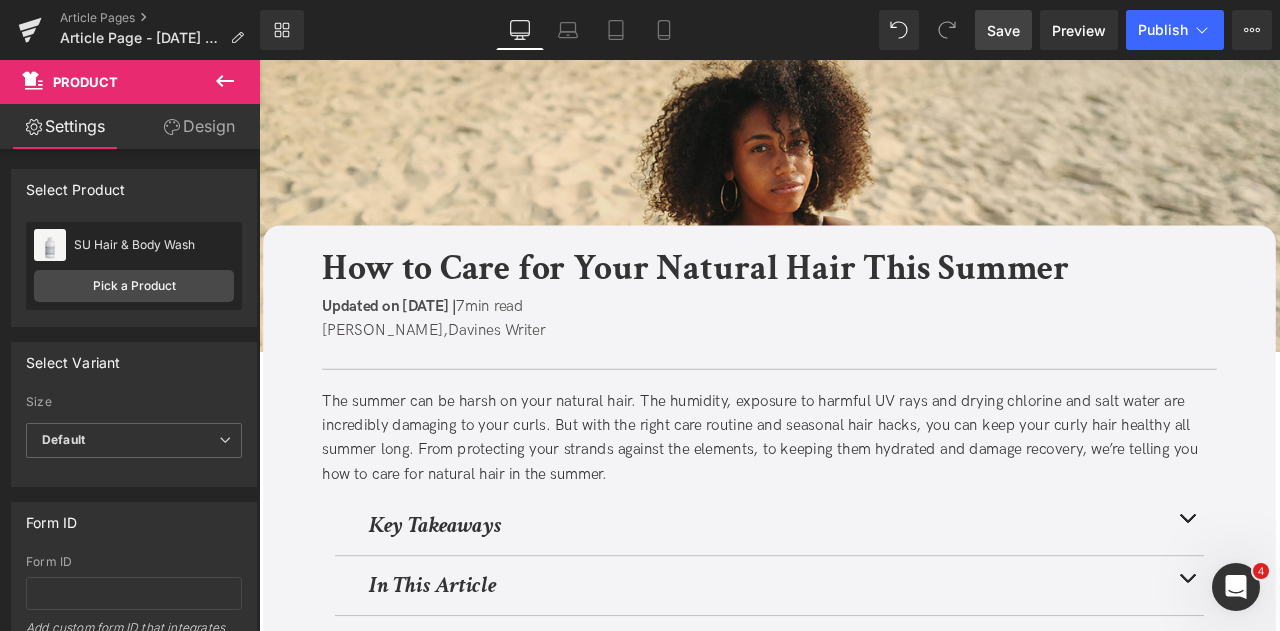 click on "Save" at bounding box center (1003, 30) 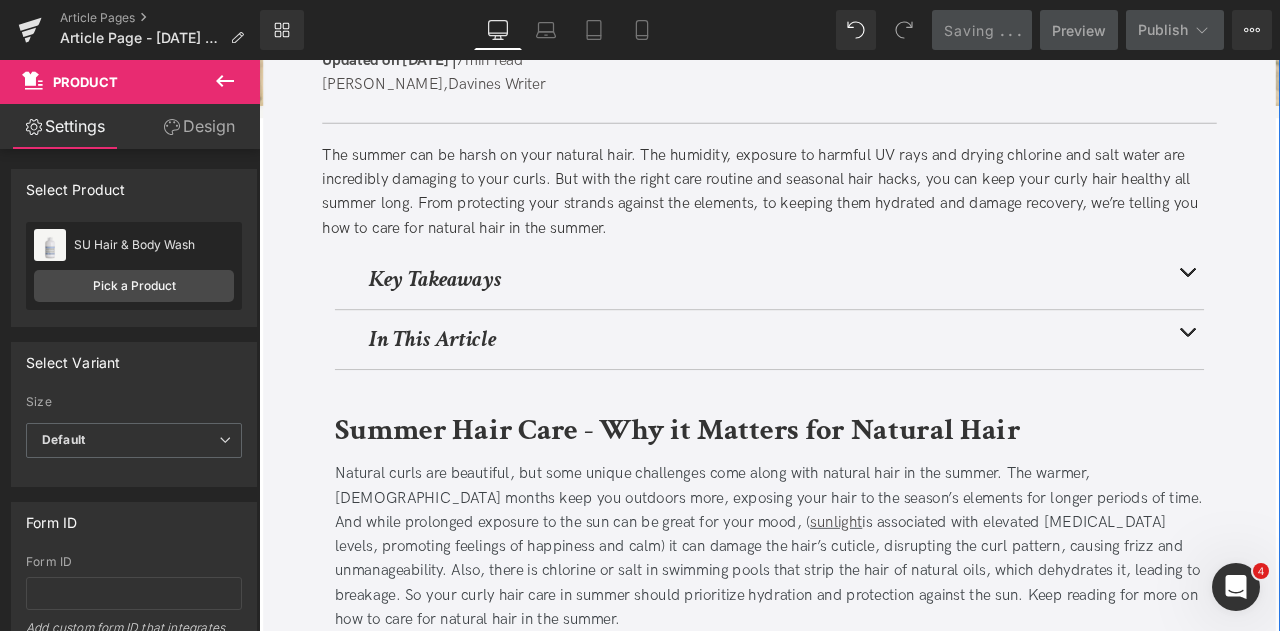 scroll, scrollTop: 292, scrollLeft: 0, axis: vertical 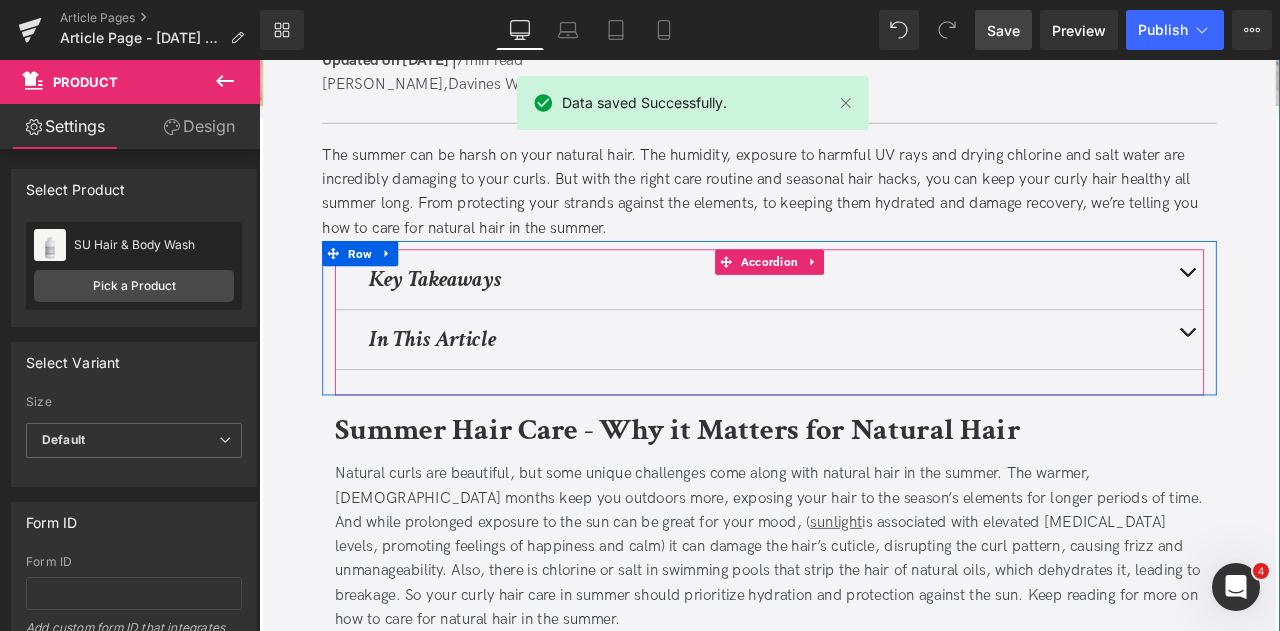 click at bounding box center (1359, 319) 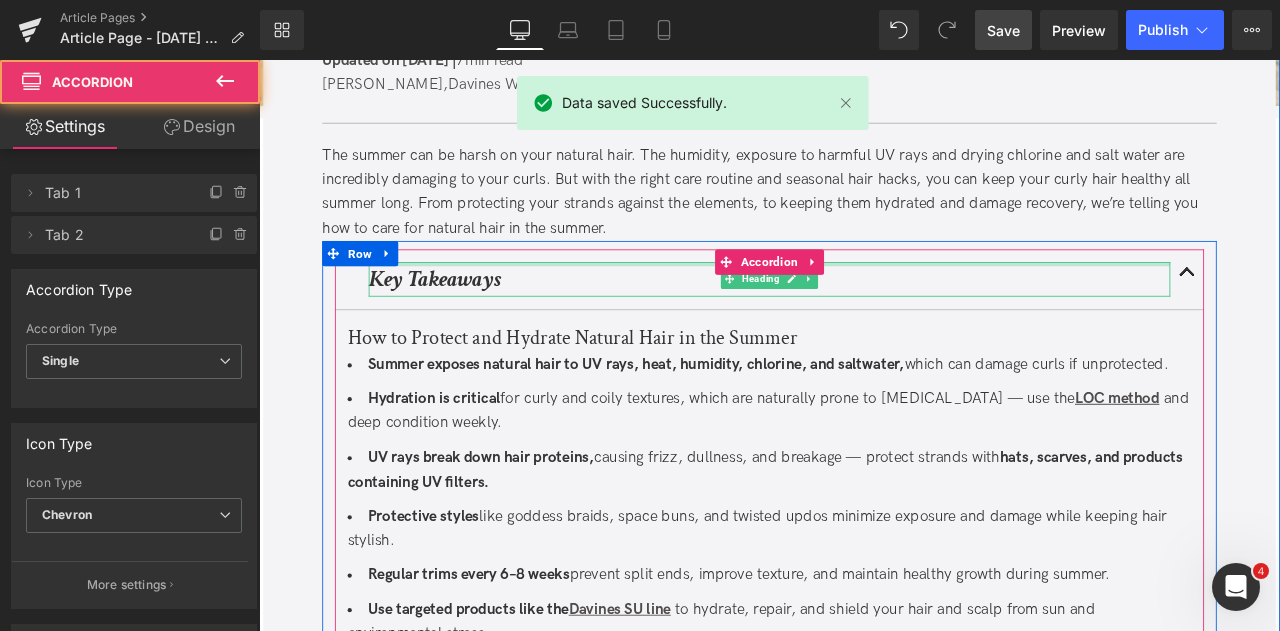 type 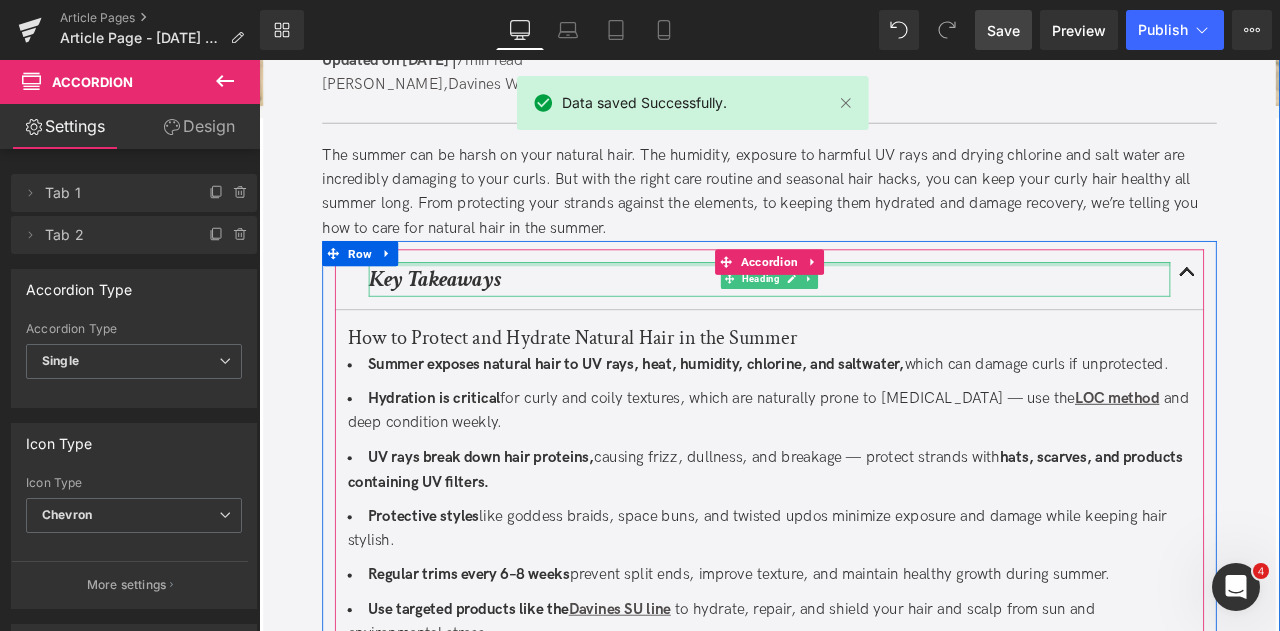 scroll, scrollTop: 702, scrollLeft: 0, axis: vertical 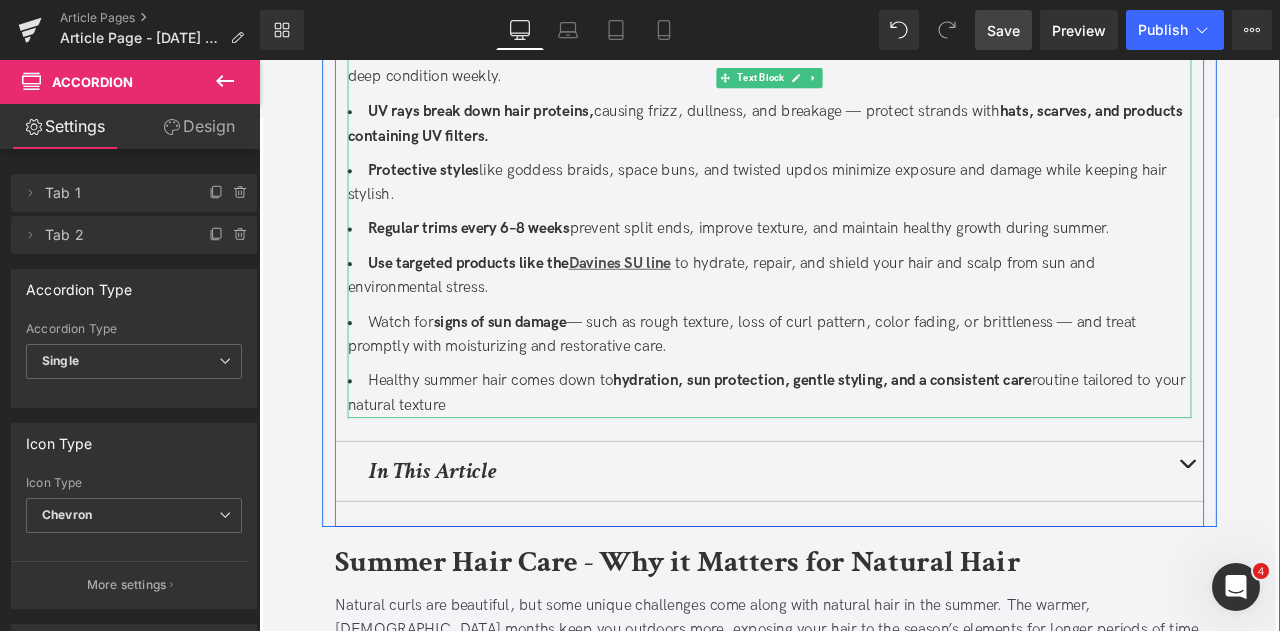 click on "Watch for  signs of sun damage  — such as rough texture, loss of curl pattern, color fading, or brittleness — and treat promptly with moisturizing and restorative care." at bounding box center [864, 386] 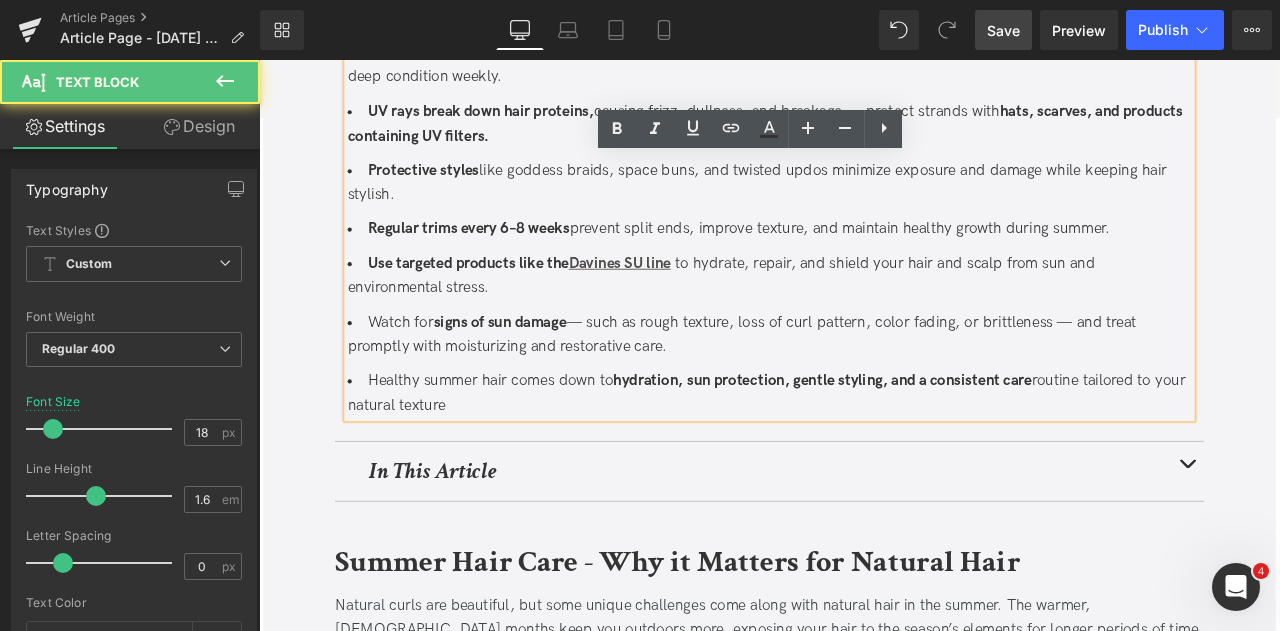 click on "Watch for  signs of sun damage  — such as rough texture, loss of curl pattern, color fading, or brittleness — and treat promptly with moisturizing and restorative care." at bounding box center (864, 386) 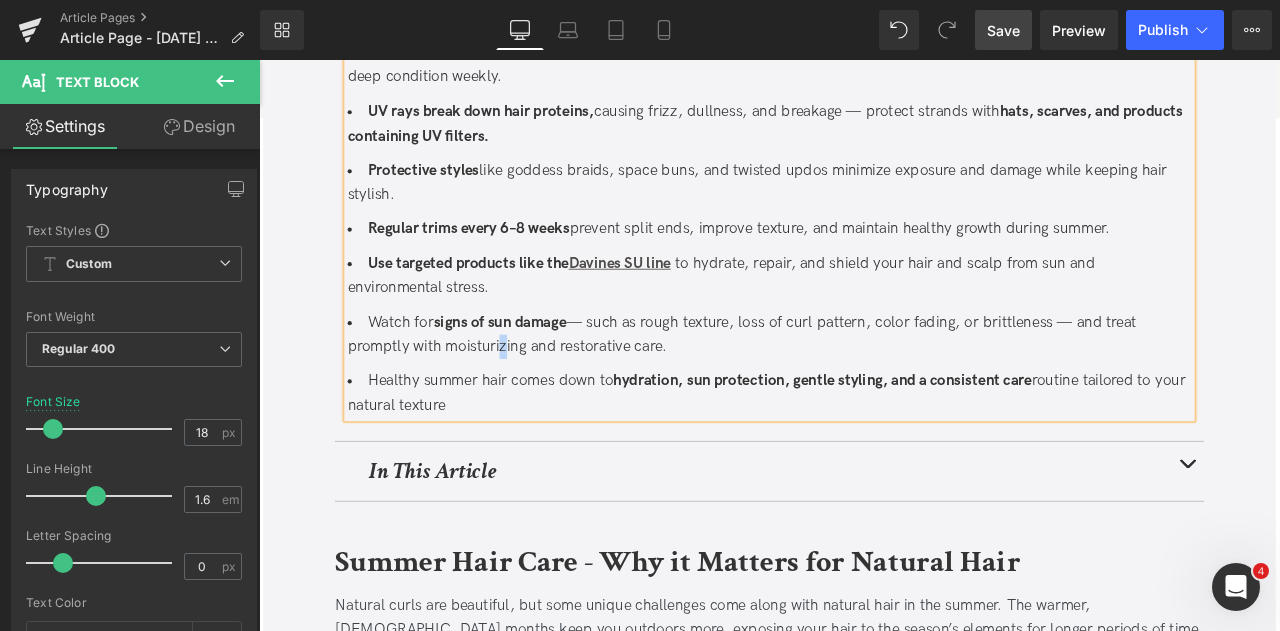 type 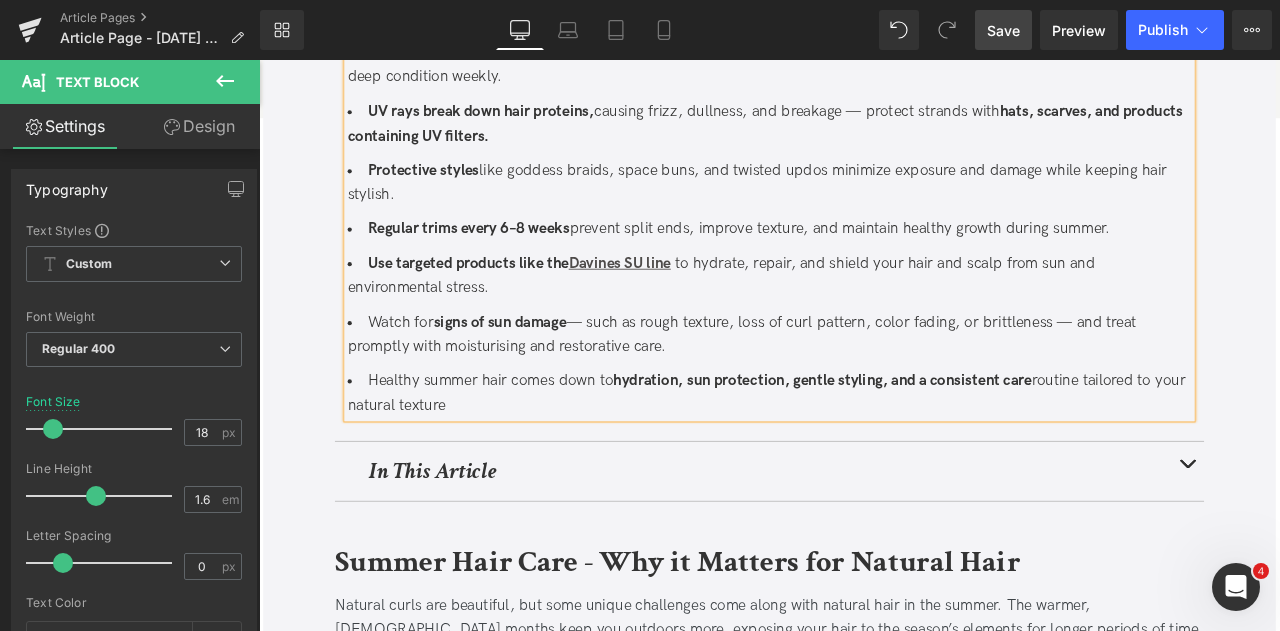 click on "Watch for  signs of sun damage  — such as rough texture, loss of curl pattern, color fading, or brittleness — and treat promptly with moisturising and restorative care." at bounding box center (864, 386) 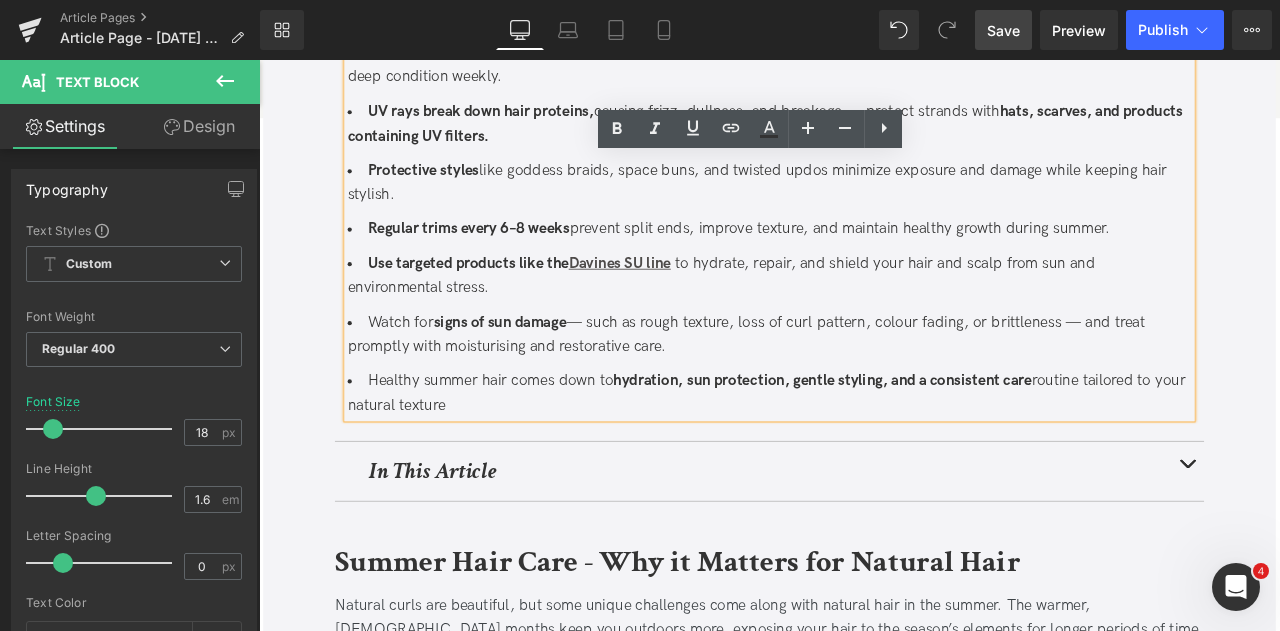 scroll, scrollTop: 2318, scrollLeft: 0, axis: vertical 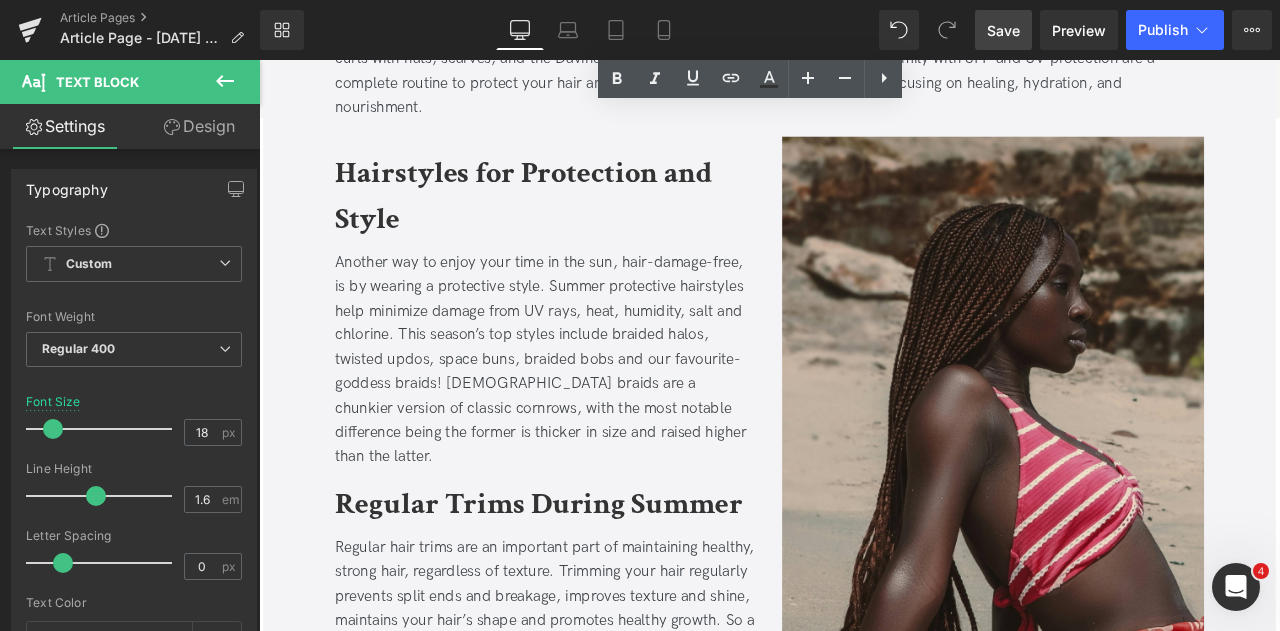click on "Save" at bounding box center [1003, 30] 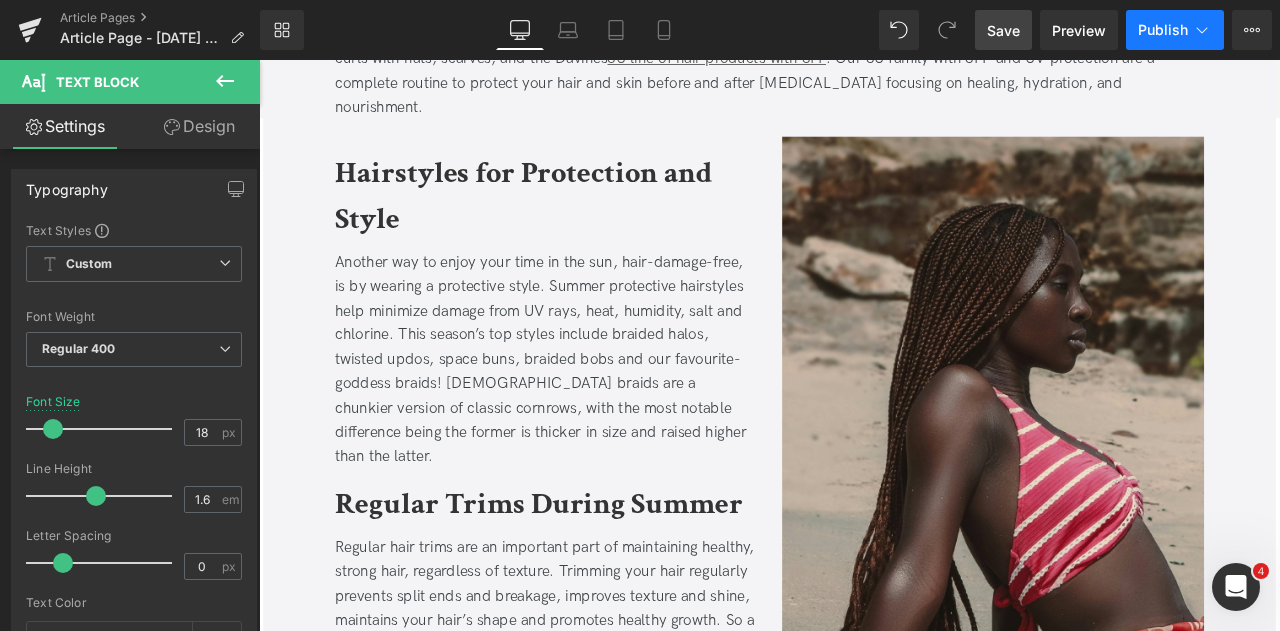 click on "Publish" at bounding box center [1175, 30] 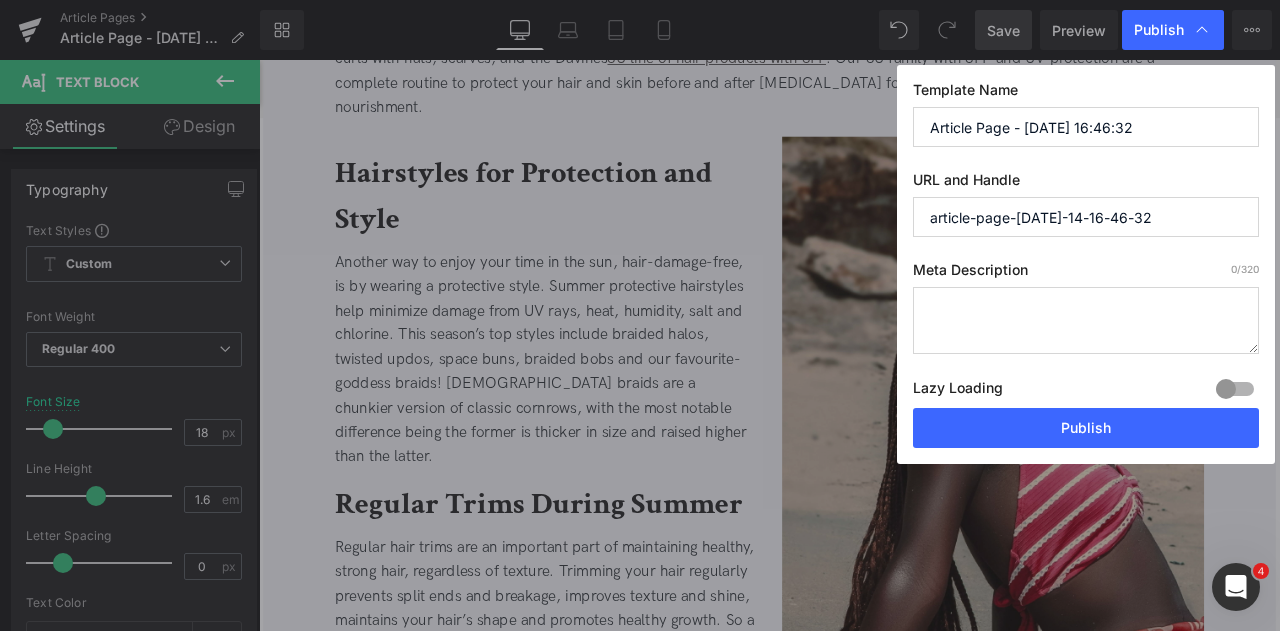 click on "article-page-[DATE]-14-16-46-32" at bounding box center (1086, 217) 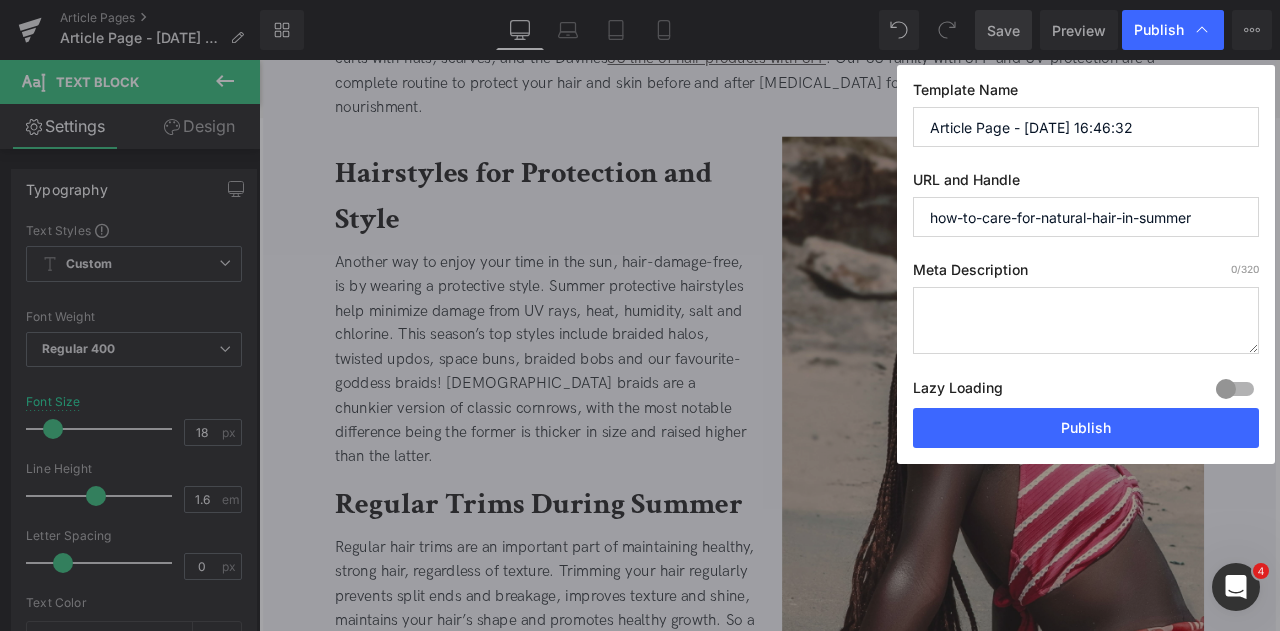 type on "how-to-care-for-natural-hair-in-summer" 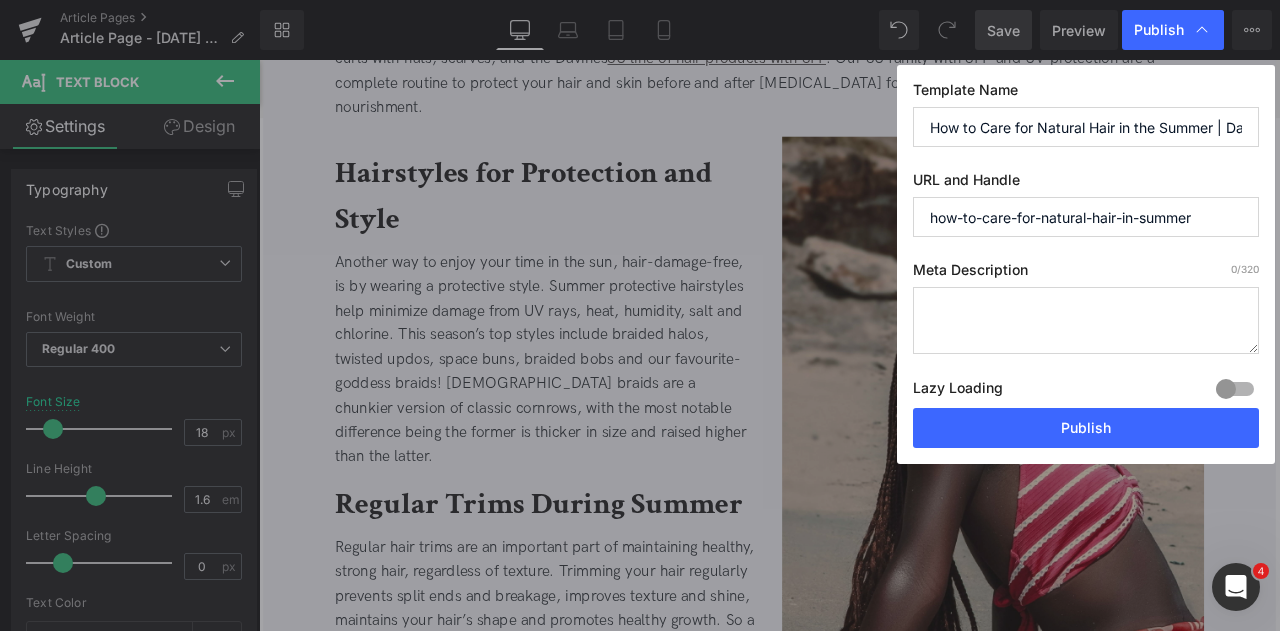scroll, scrollTop: 0, scrollLeft: 39, axis: horizontal 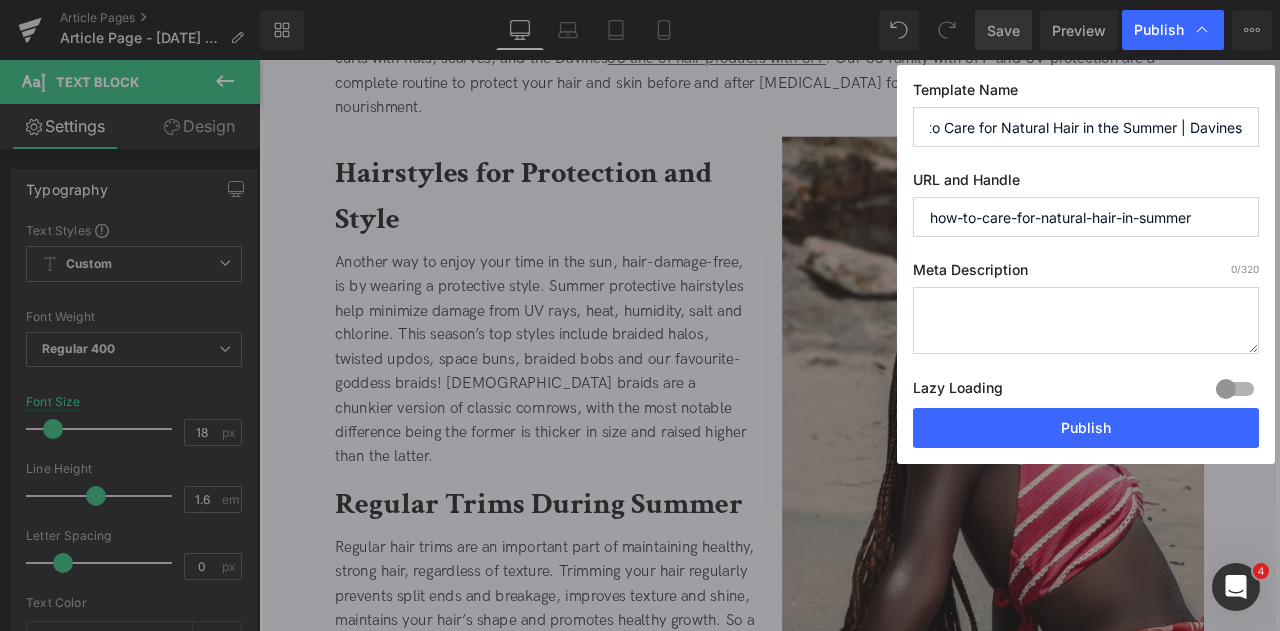 type on "How to Care for Natural Hair in the Summer | Davines" 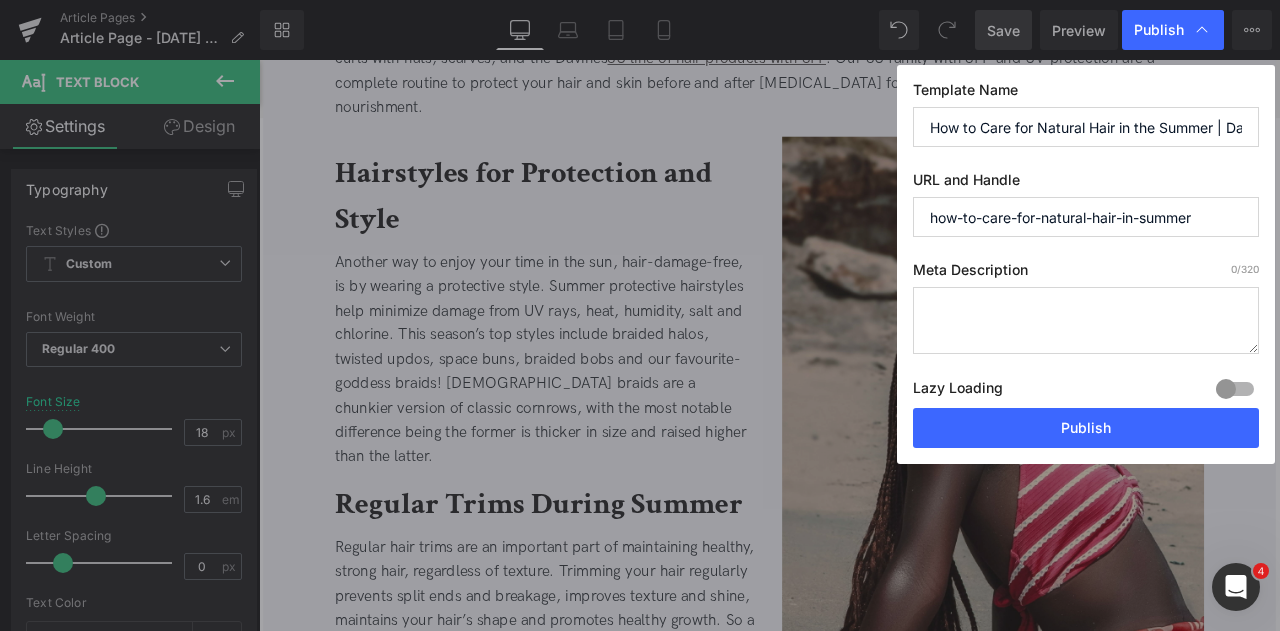 click at bounding box center (1086, 320) 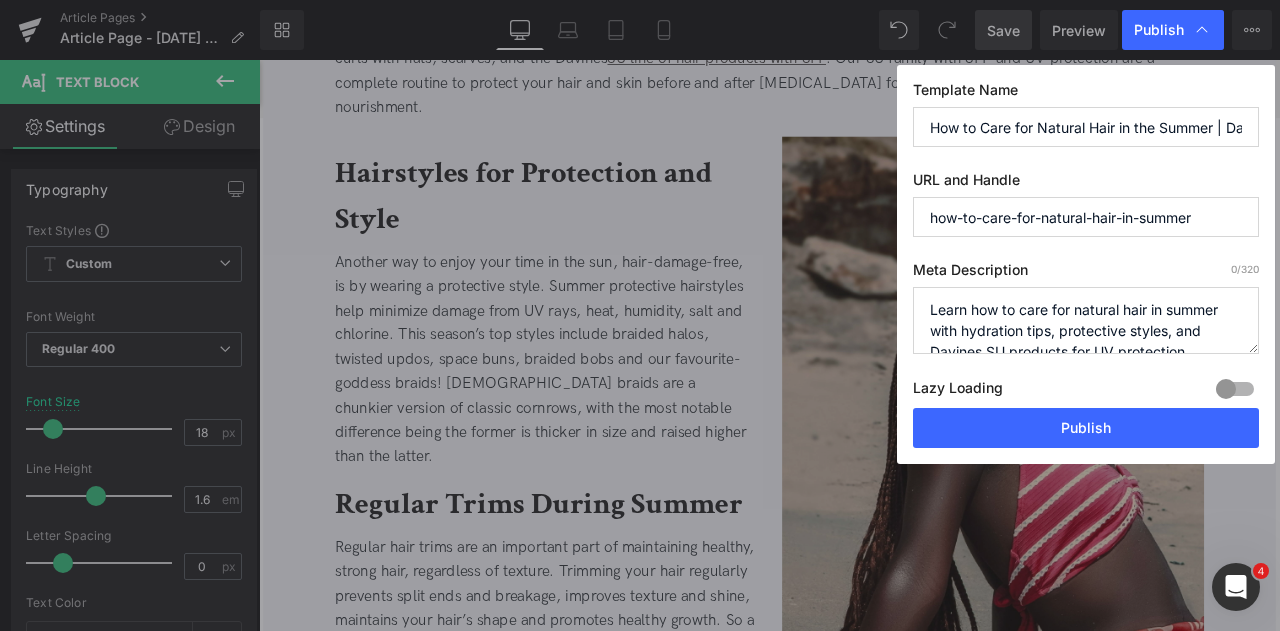 scroll, scrollTop: 28, scrollLeft: 0, axis: vertical 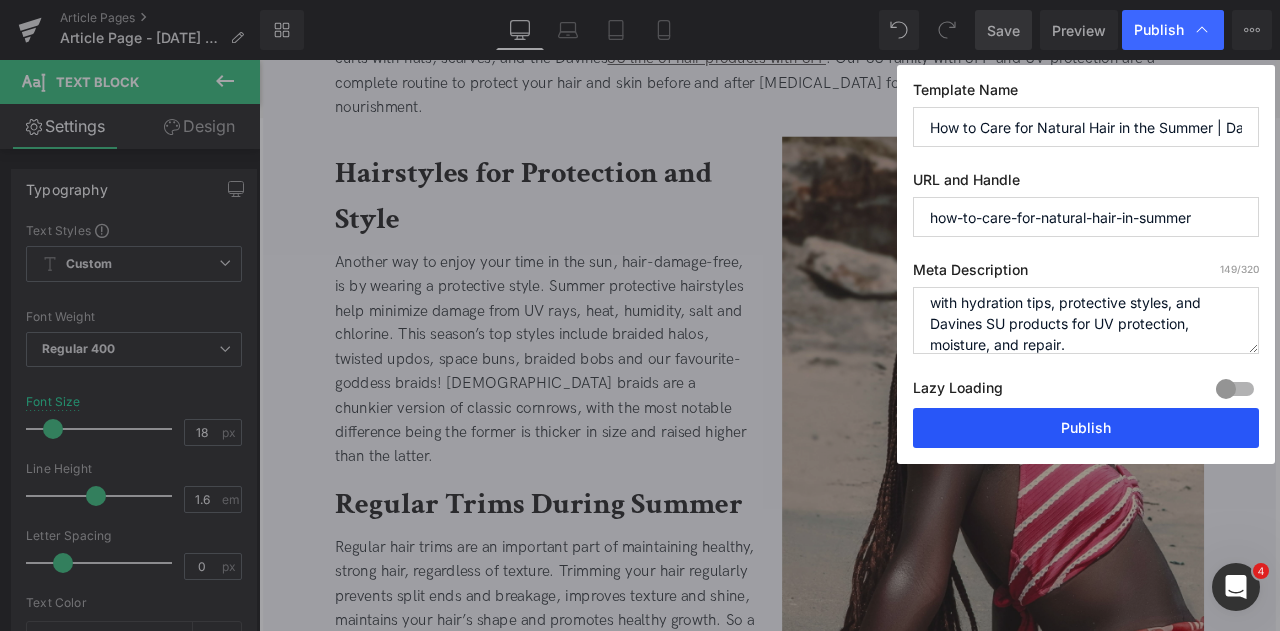 type on "Learn how to care for natural hair in summer with hydration tips, protective styles, and Davines SU products for UV protection, moisture, and repair." 